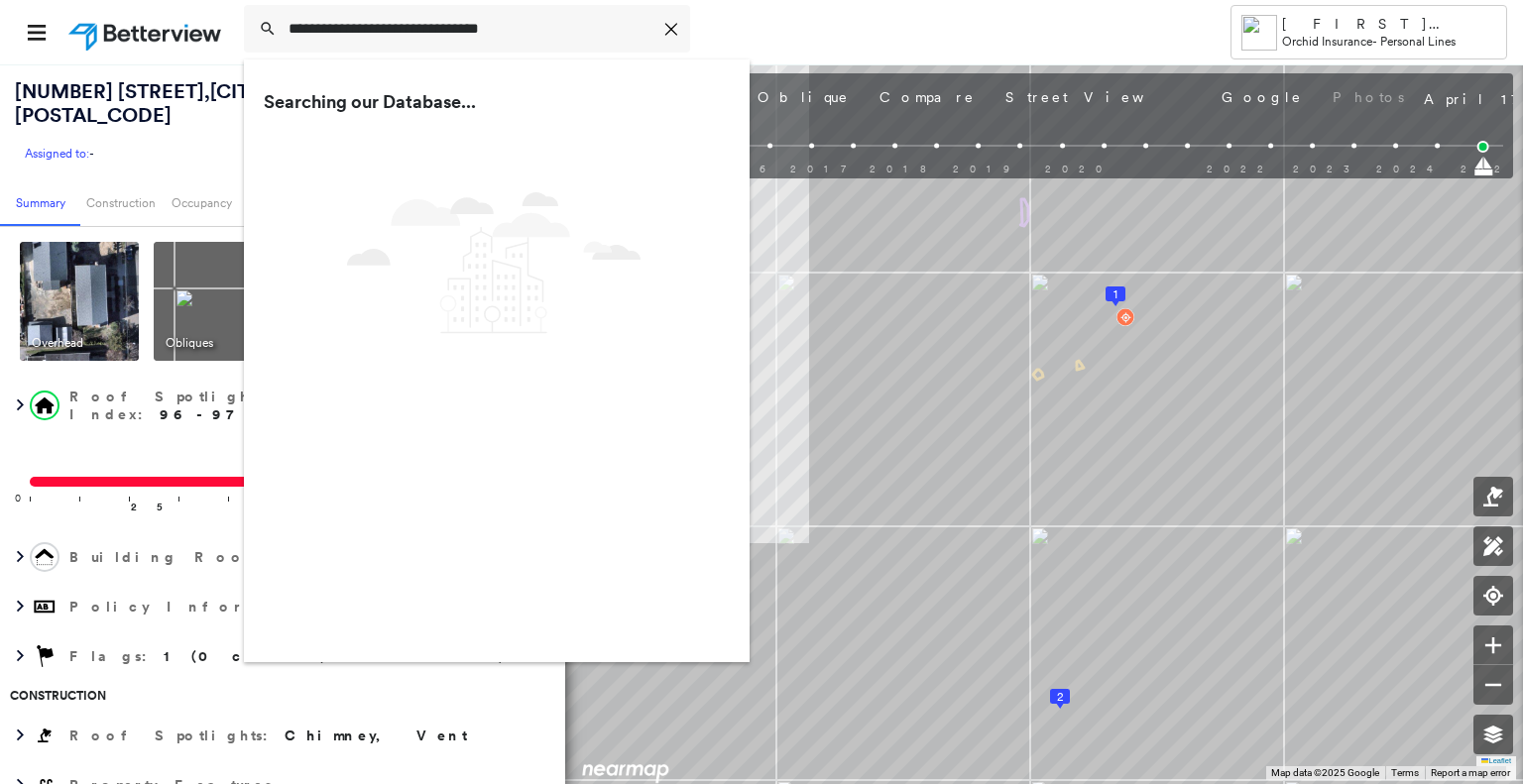 scroll, scrollTop: 0, scrollLeft: 0, axis: both 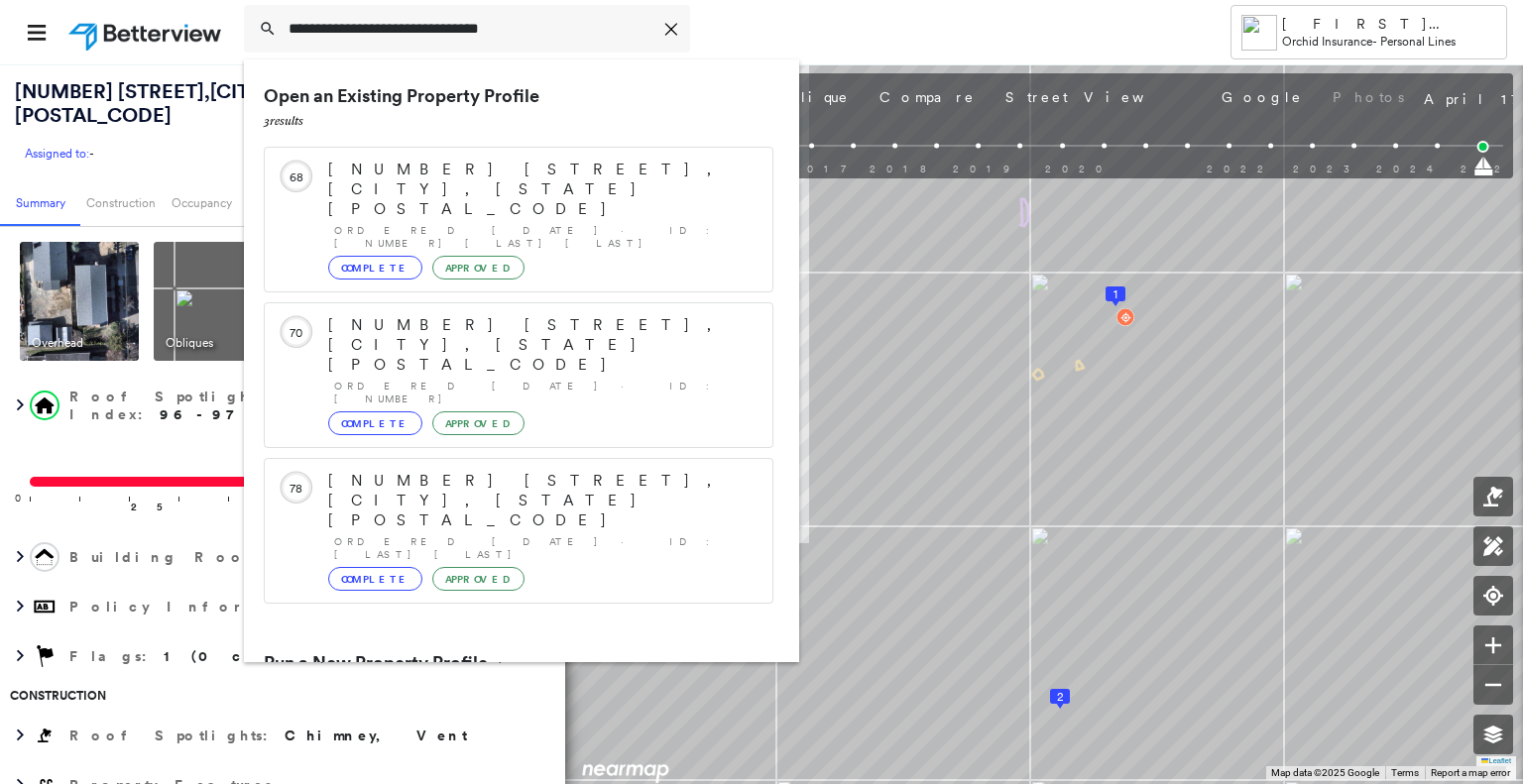 type on "**********" 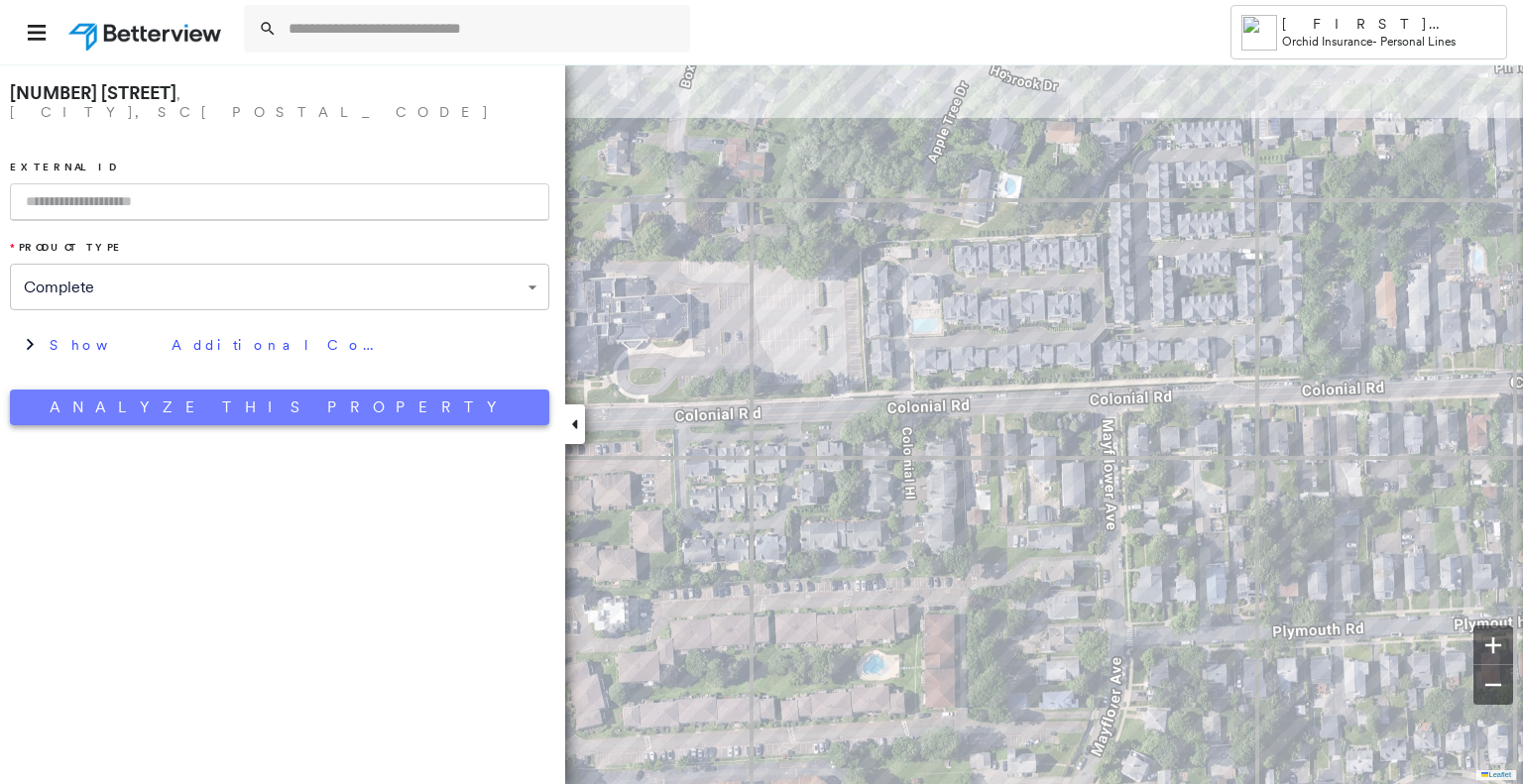 click on "Analyze This Property" at bounding box center [280, 407] 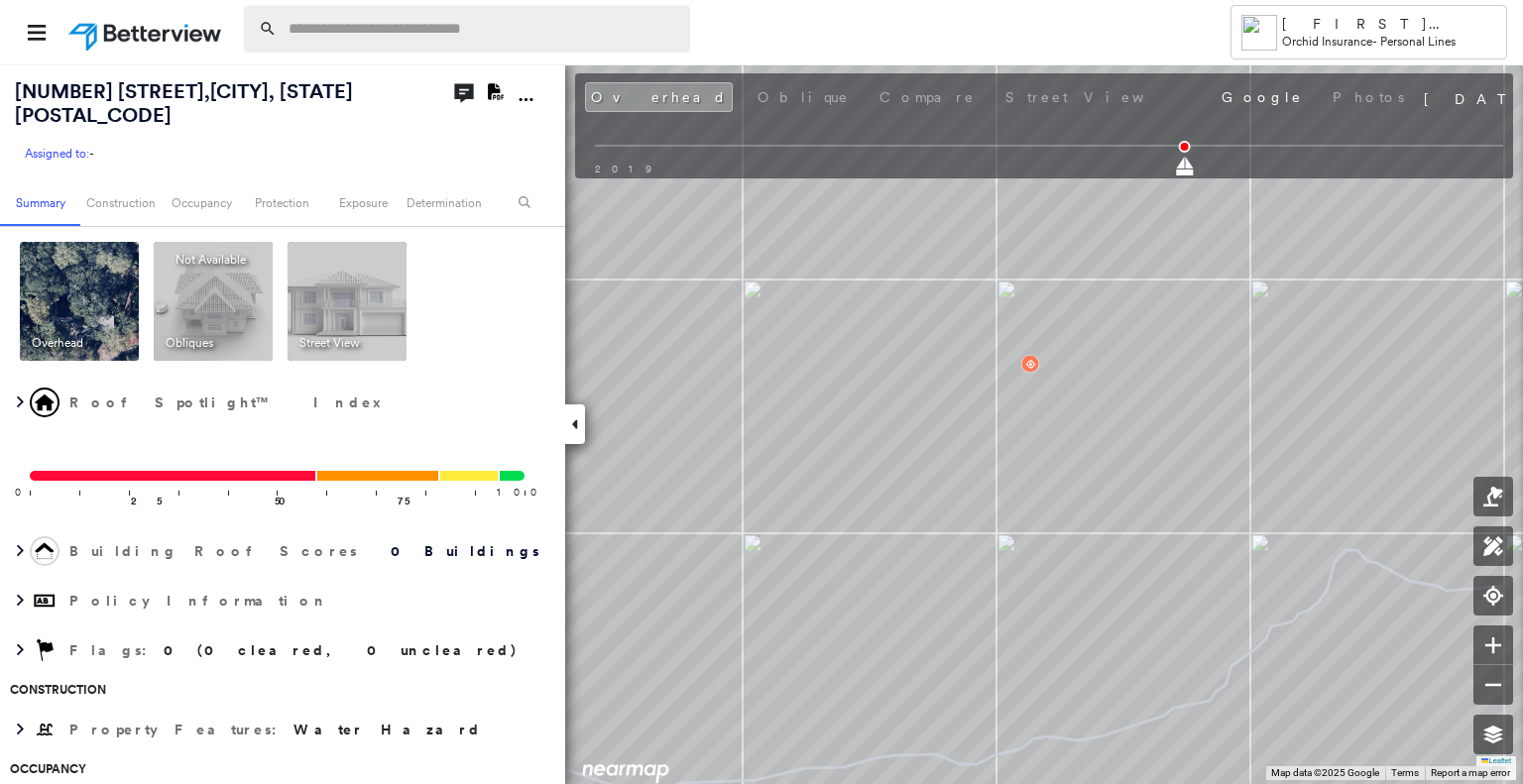 click at bounding box center [483, 29] 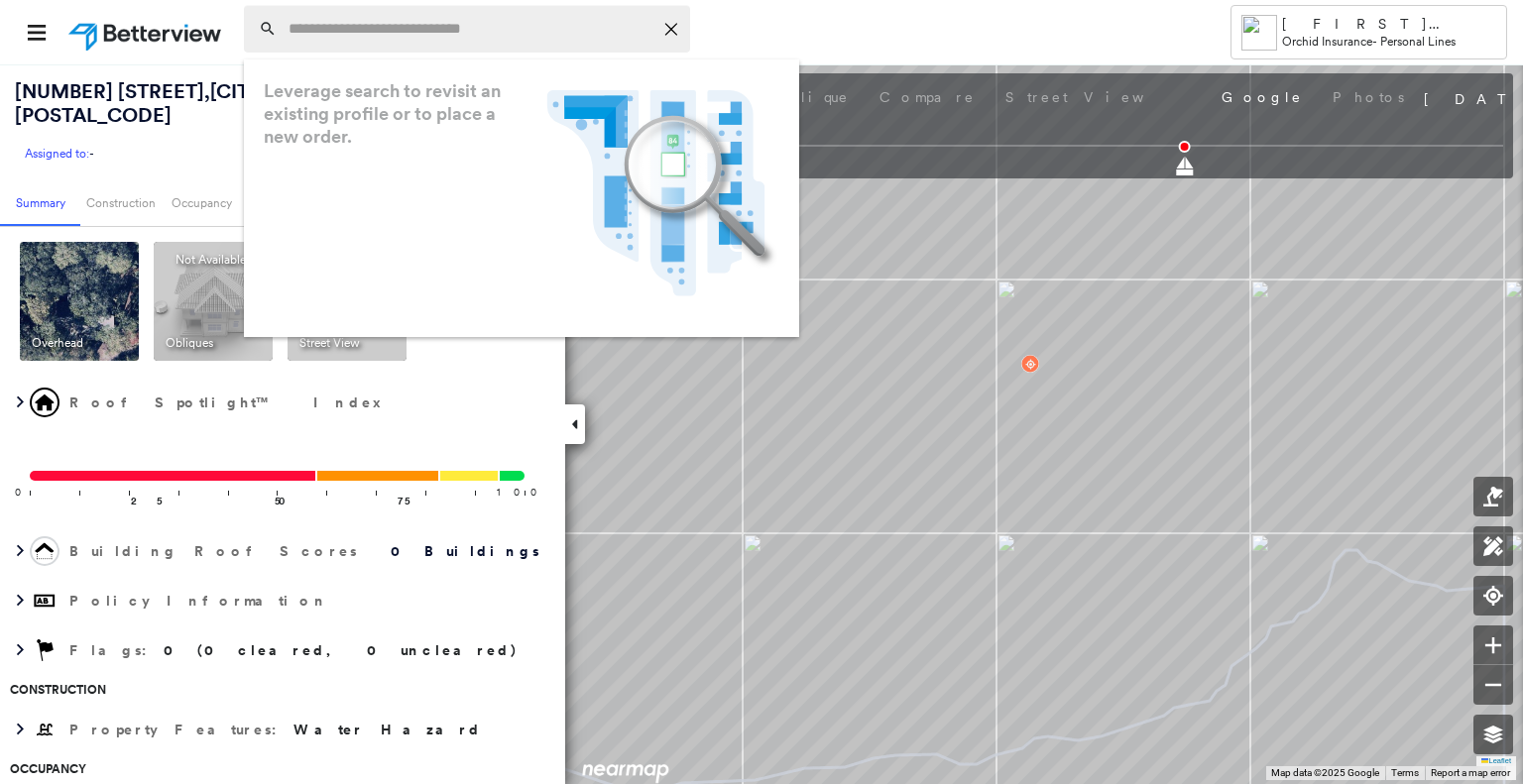 paste on "**********" 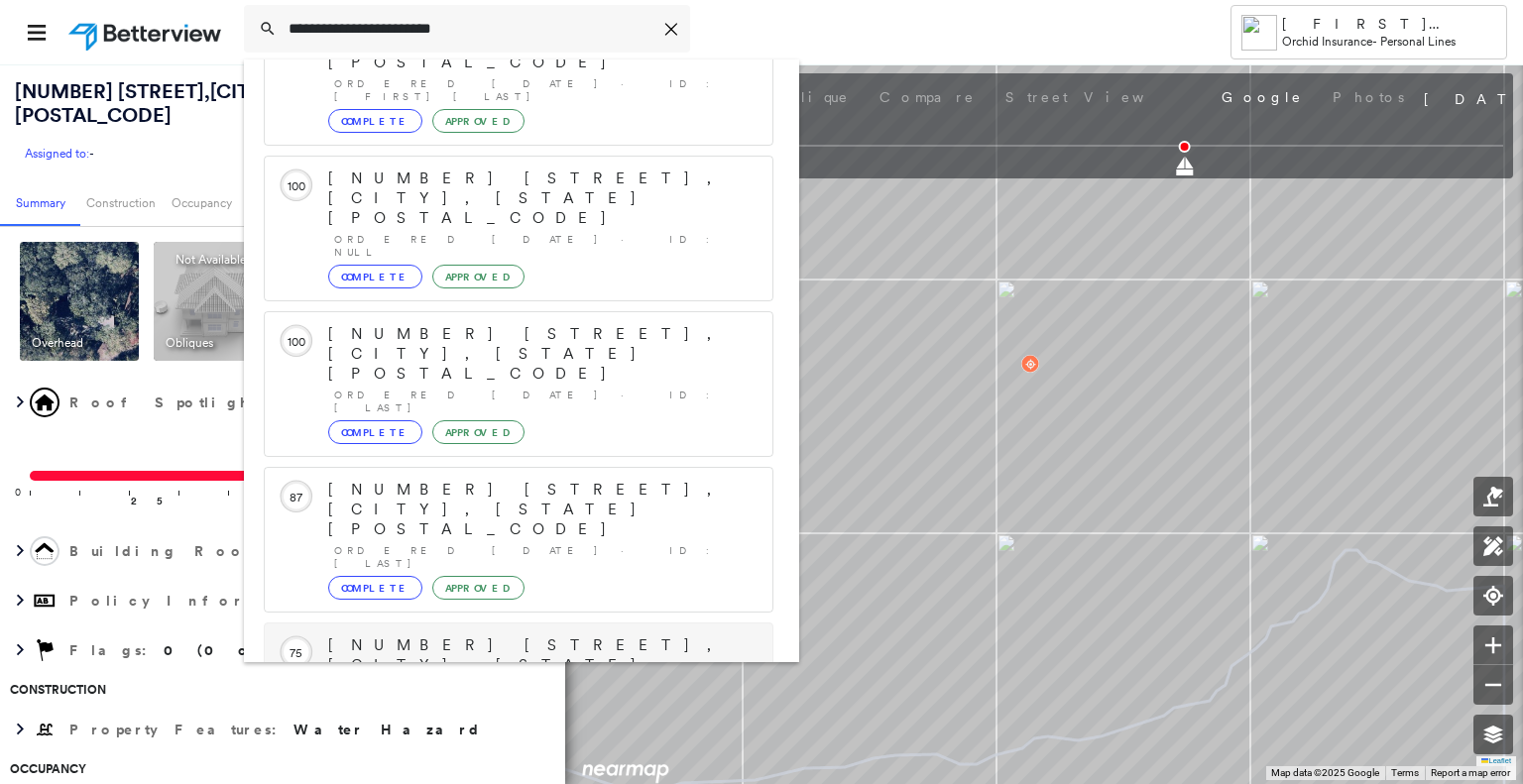 scroll, scrollTop: 206, scrollLeft: 0, axis: vertical 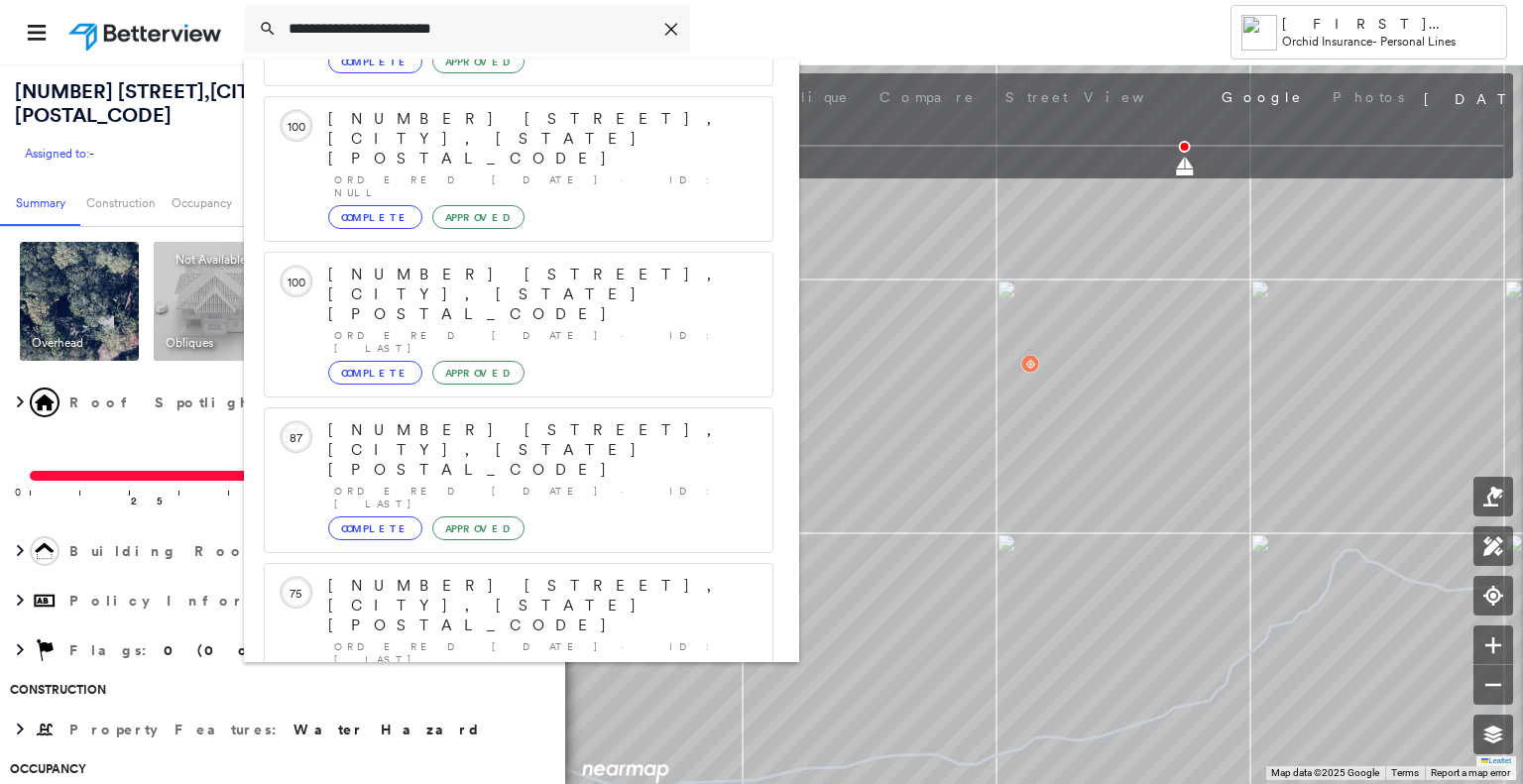 type on "**********" 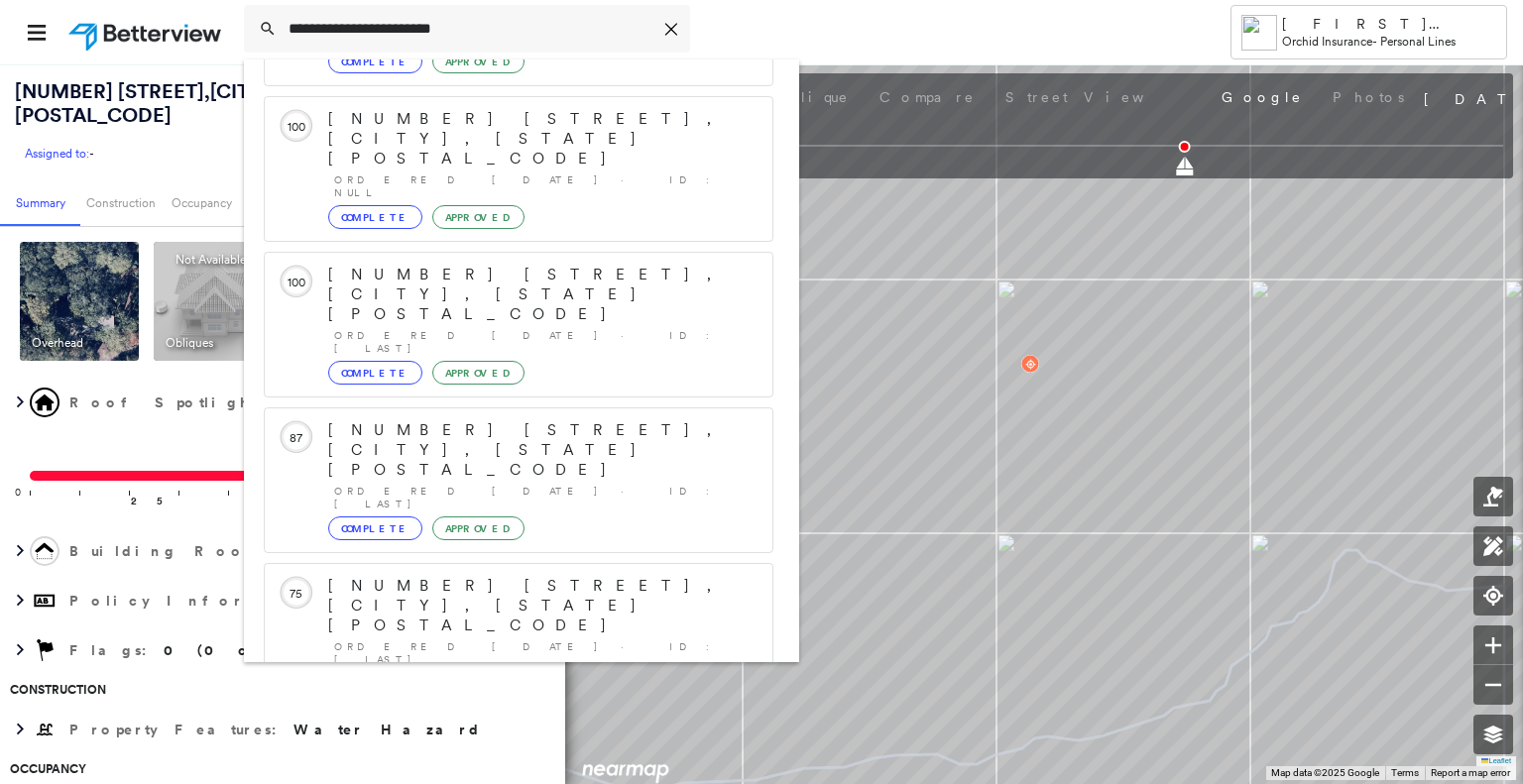 click on "[NUMBER] [STREET], [CITY], [STATE] [POSTAL_CODE]" at bounding box center (497, 895) 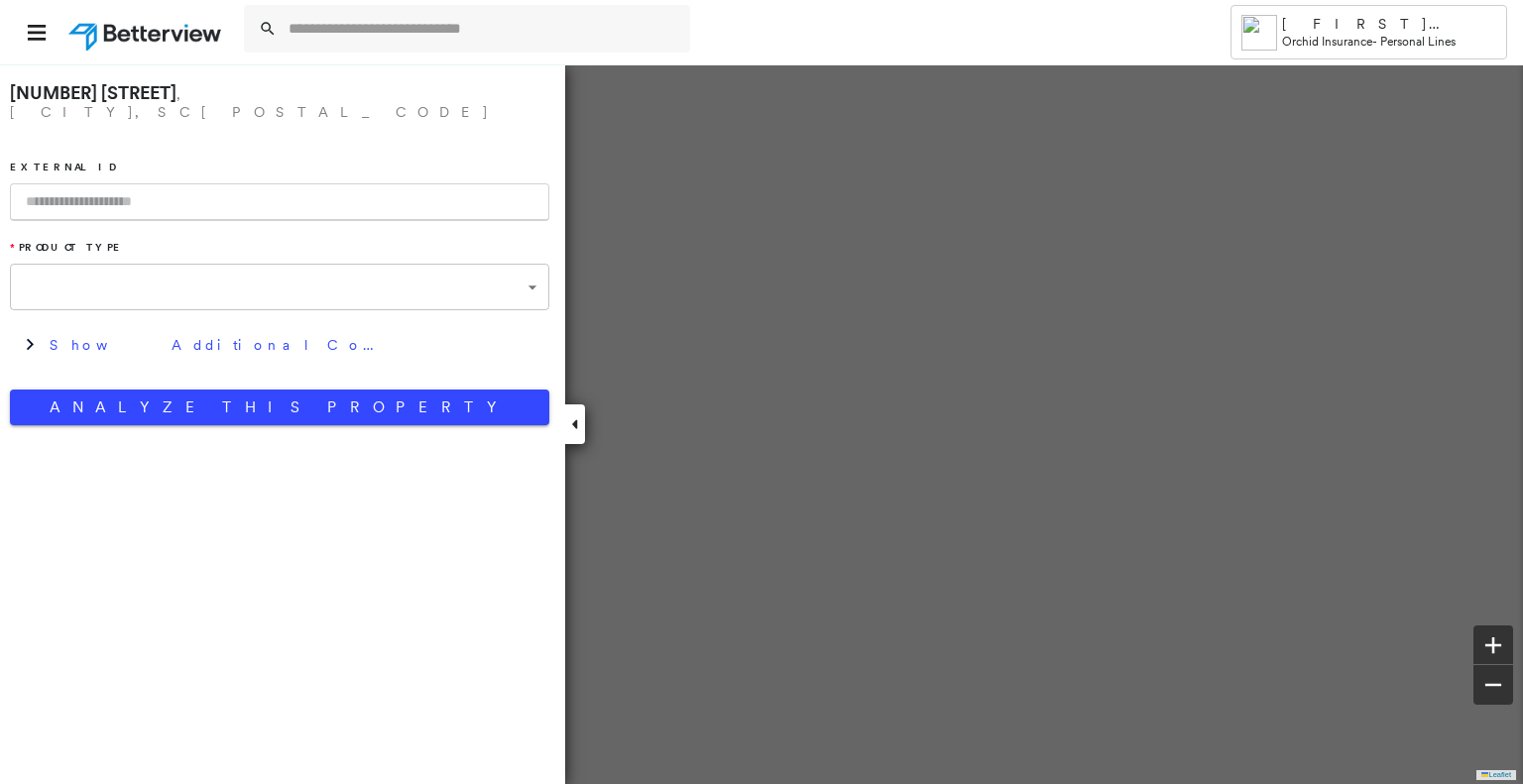 type on "**********" 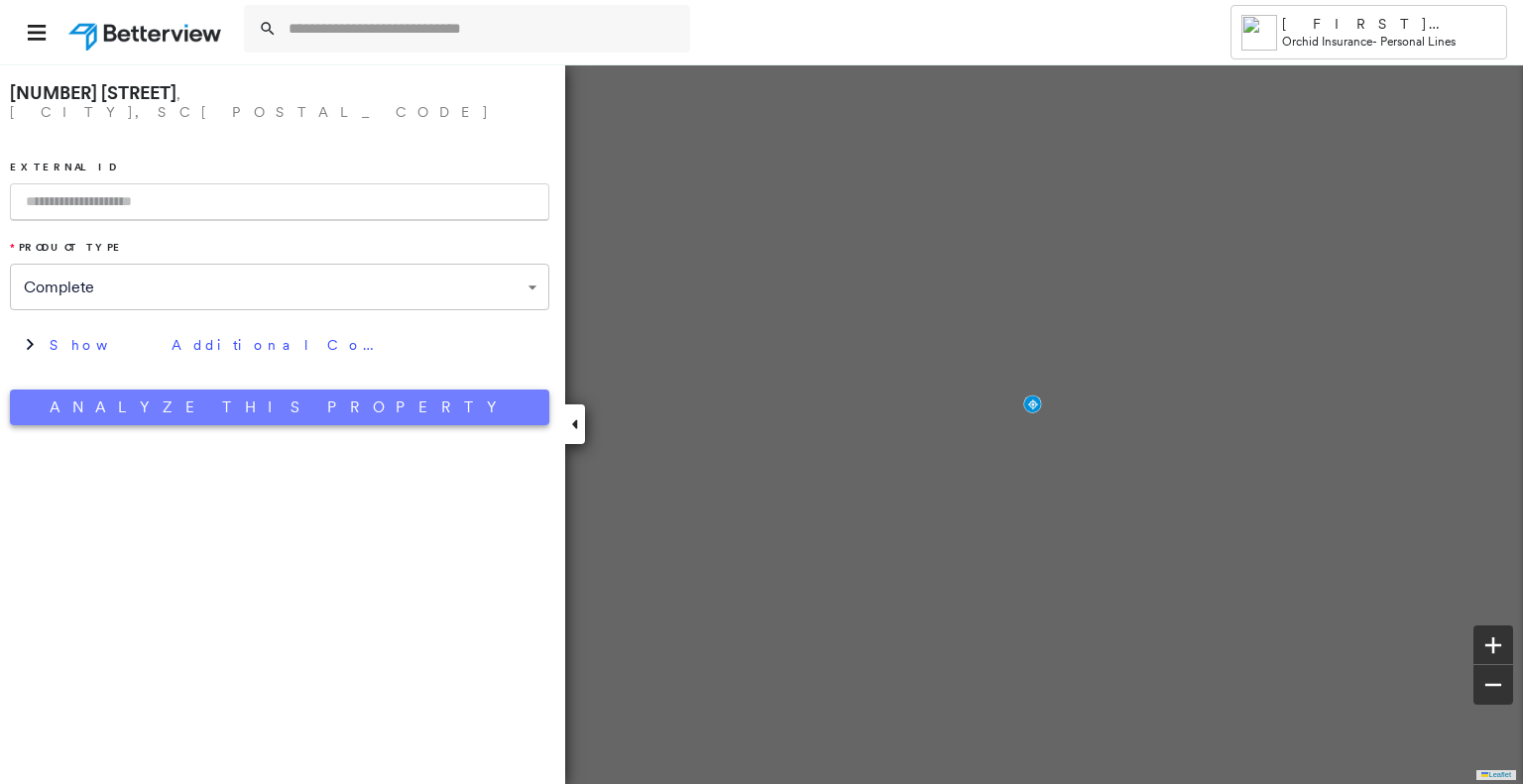 click on "Analyze This Property" at bounding box center [280, 407] 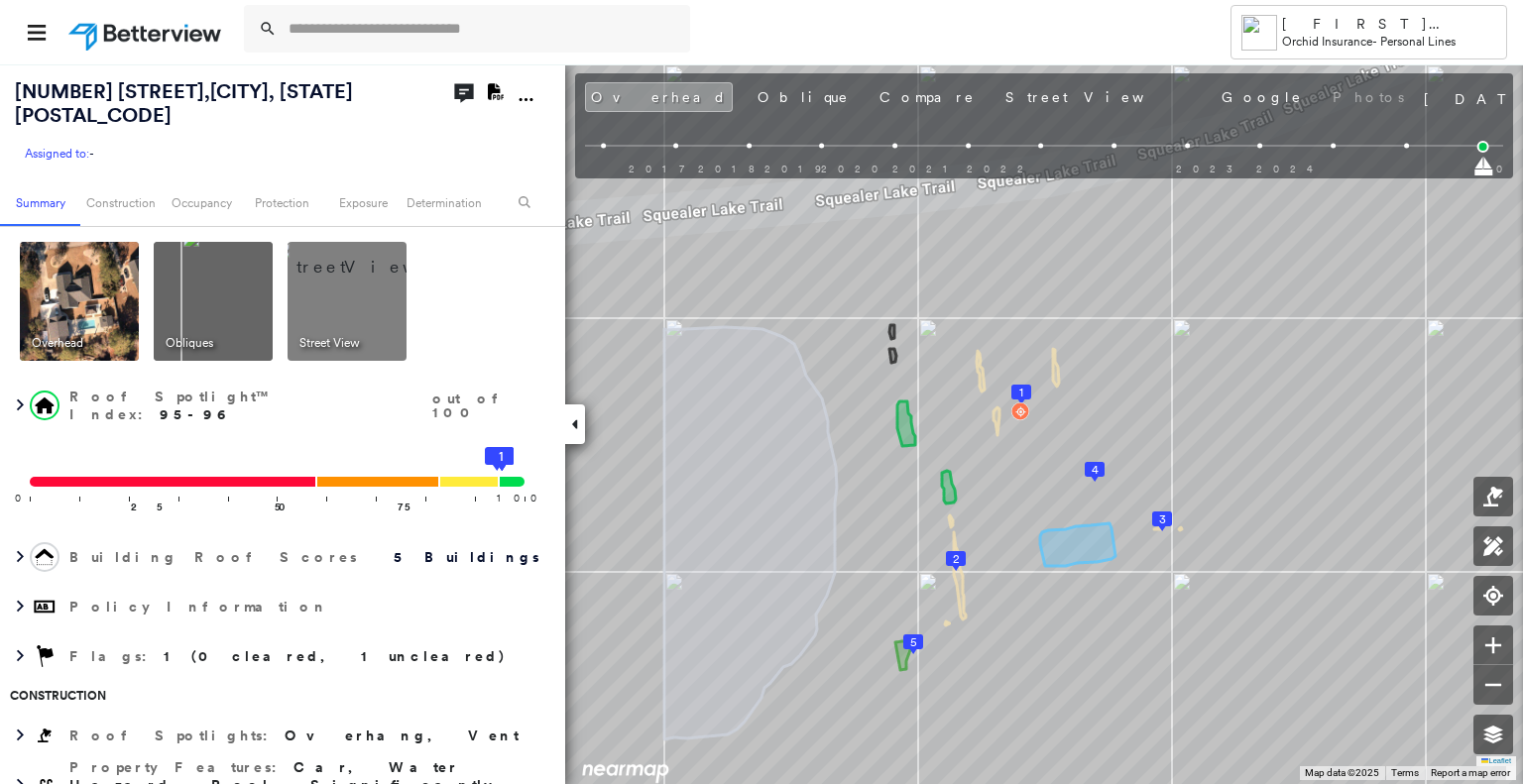 drag, startPoint x: 1489, startPoint y: 169, endPoint x: 1464, endPoint y: 169, distance: 25 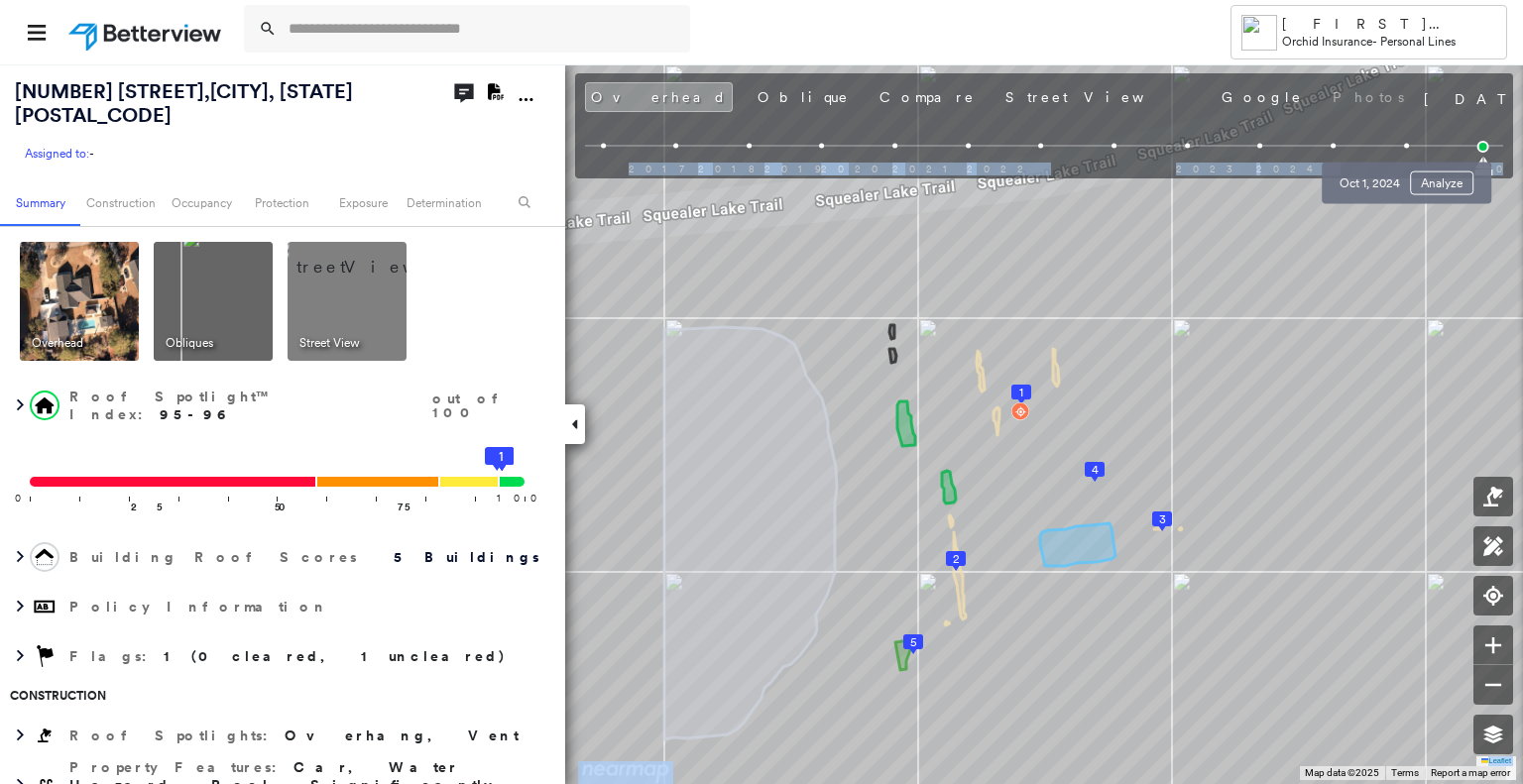 drag, startPoint x: 1481, startPoint y: 148, endPoint x: 1415, endPoint y: 148, distance: 66 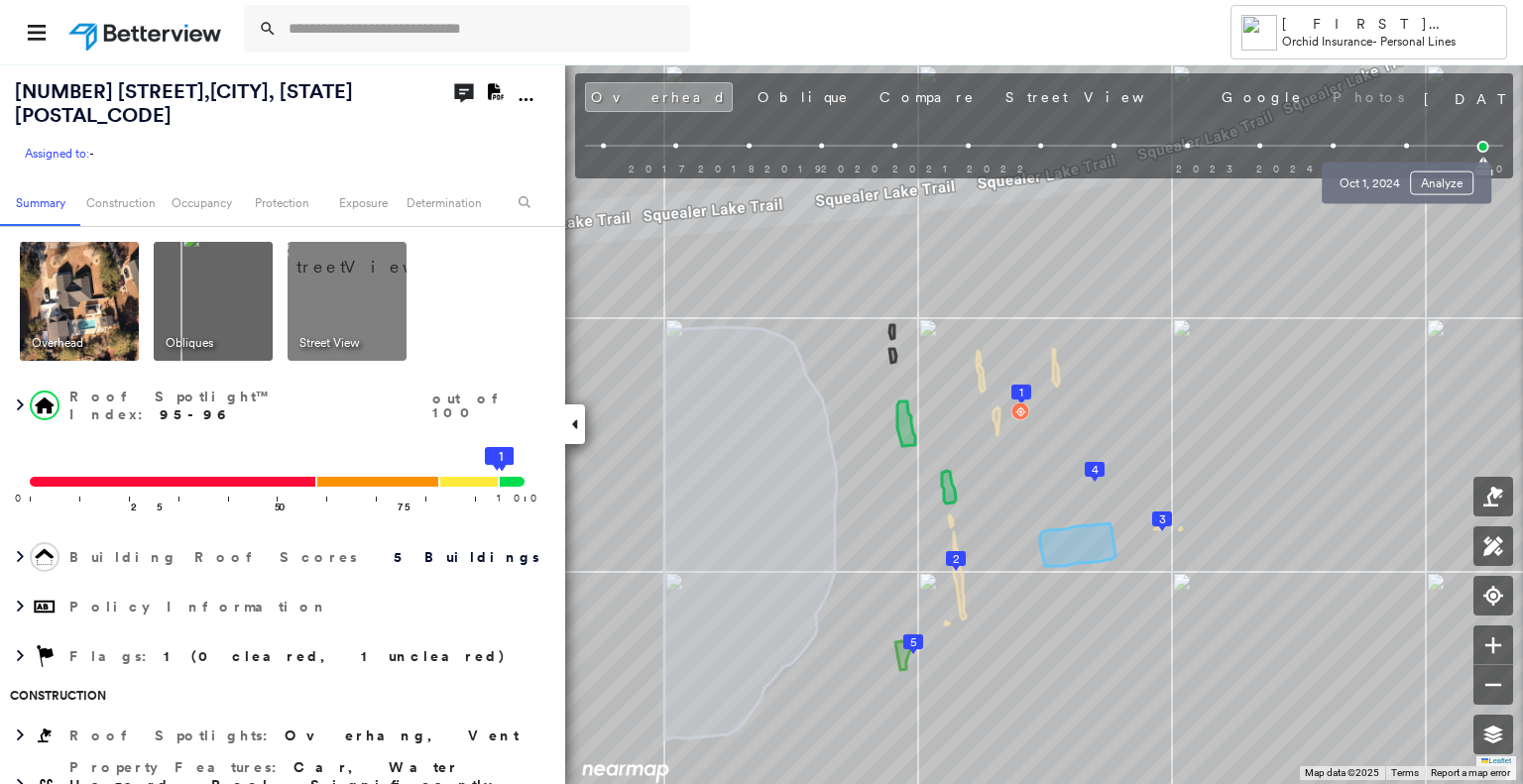 click on "[DATE] Analyze" at bounding box center [1406, 177] 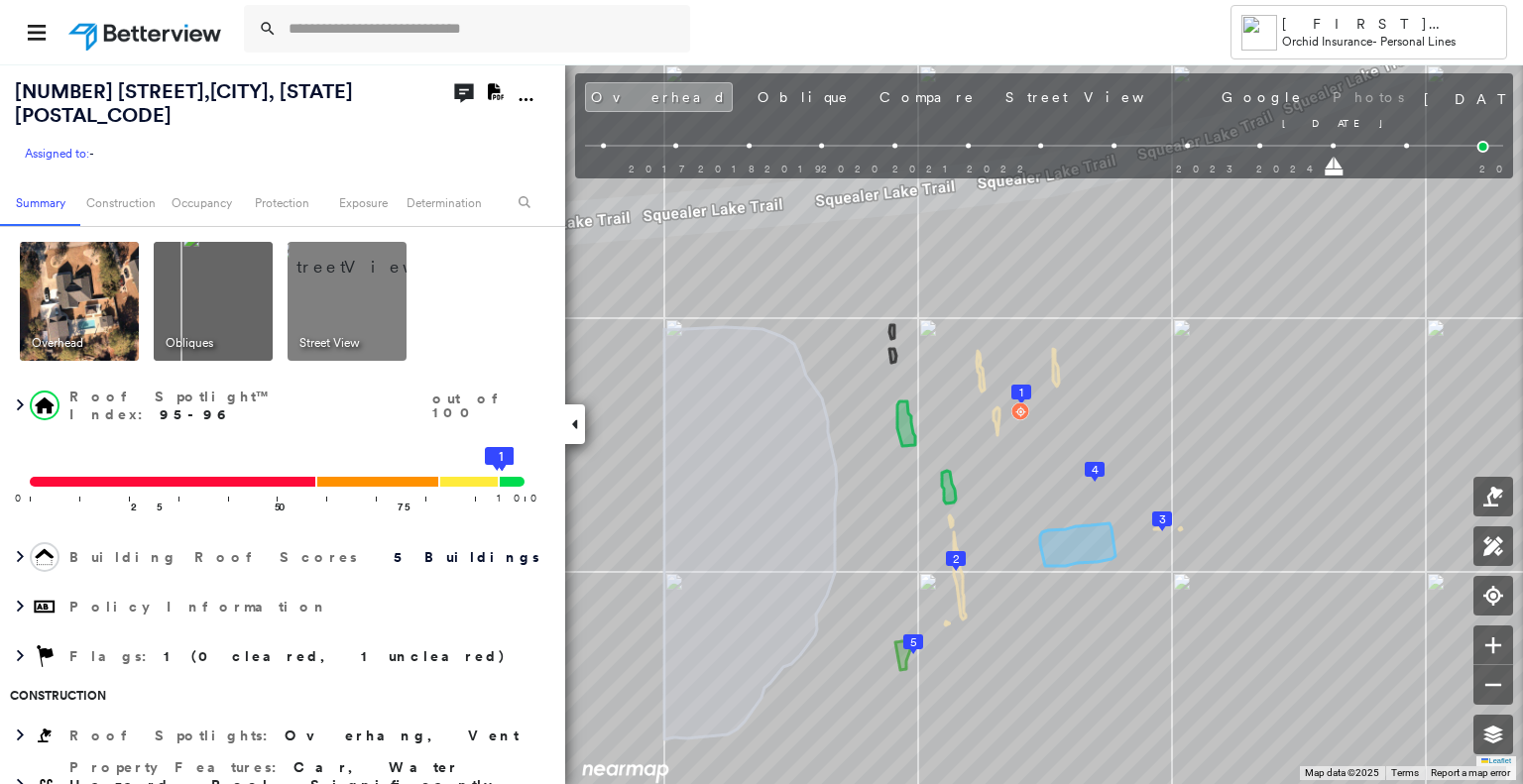 drag, startPoint x: 1482, startPoint y: 172, endPoint x: 1326, endPoint y: 164, distance: 156.20499 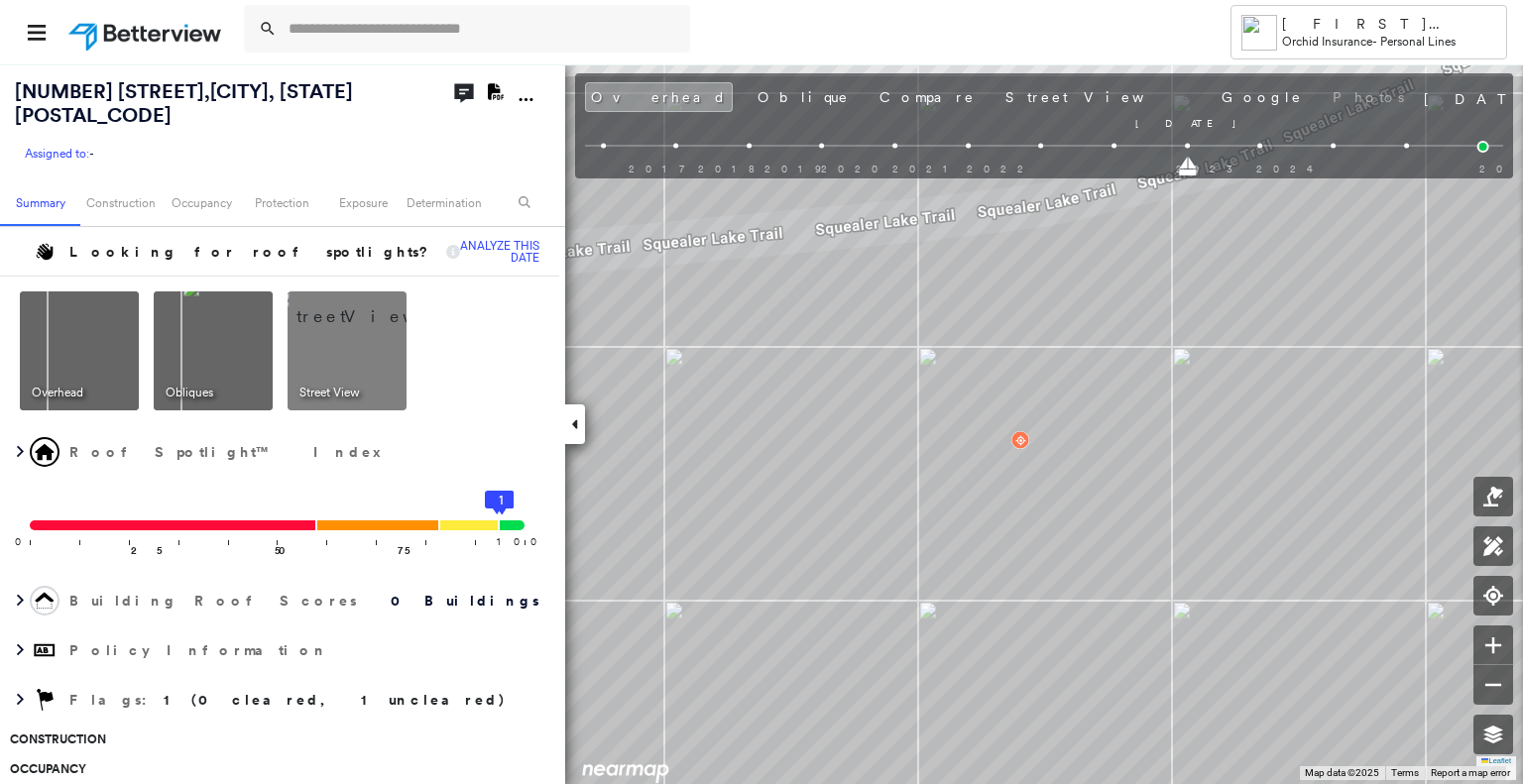 drag, startPoint x: 1333, startPoint y: 172, endPoint x: 1191, endPoint y: 167, distance: 142.088 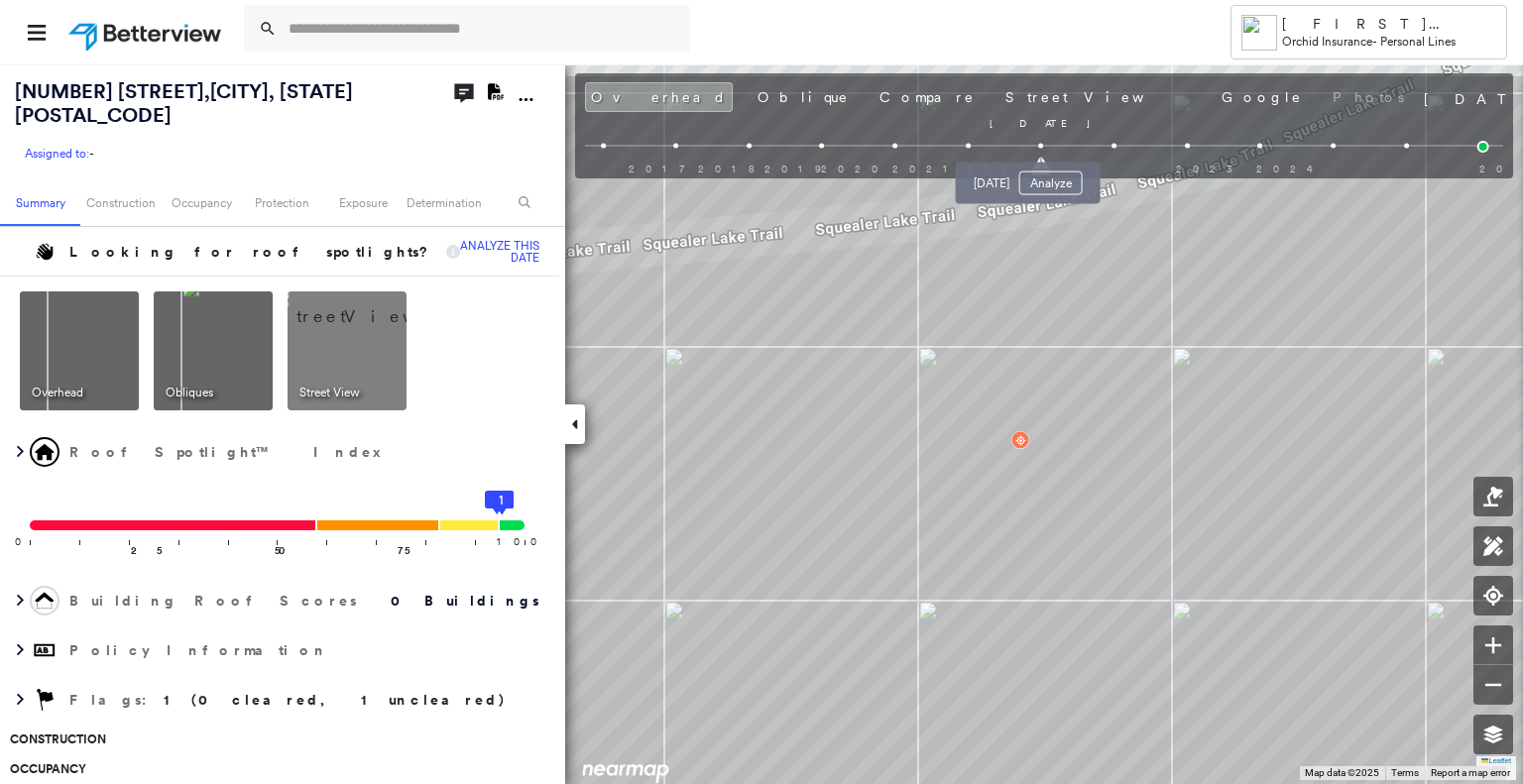 drag, startPoint x: 1191, startPoint y: 173, endPoint x: 1045, endPoint y: 150, distance: 147.8005 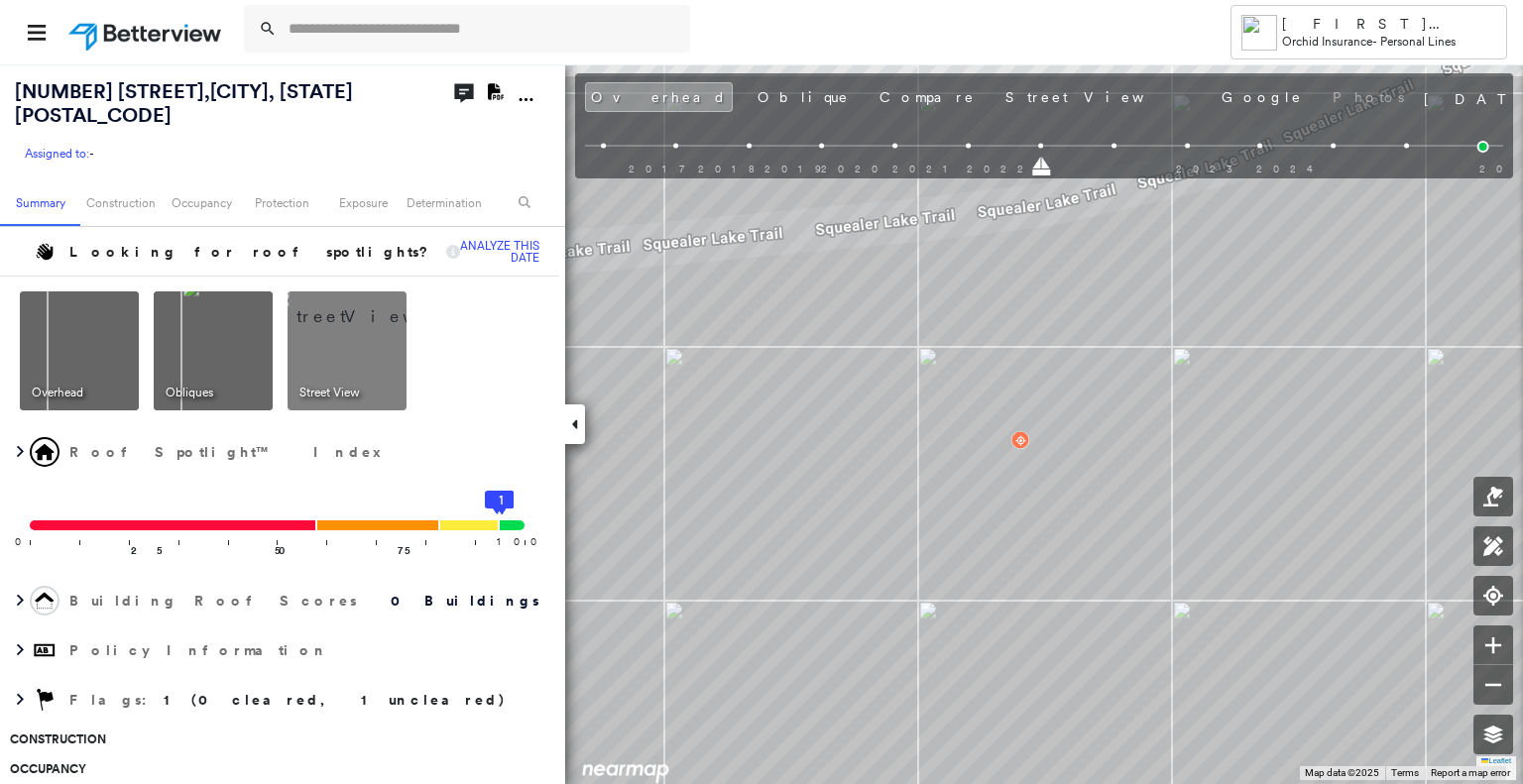 drag, startPoint x: 1039, startPoint y: 162, endPoint x: 821, endPoint y: 162, distance: 218 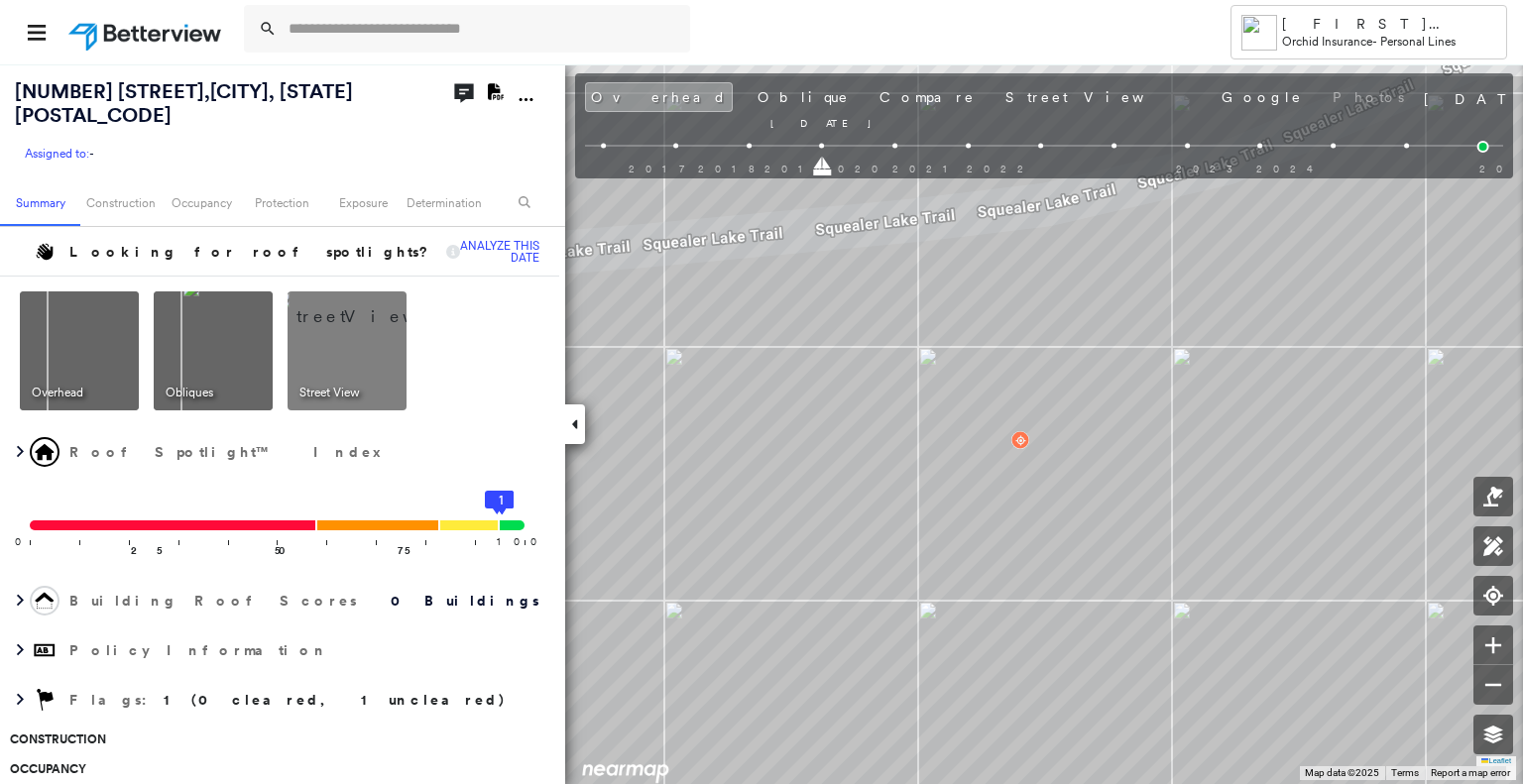 drag, startPoint x: 1042, startPoint y: 165, endPoint x: 833, endPoint y: 145, distance: 209.95476 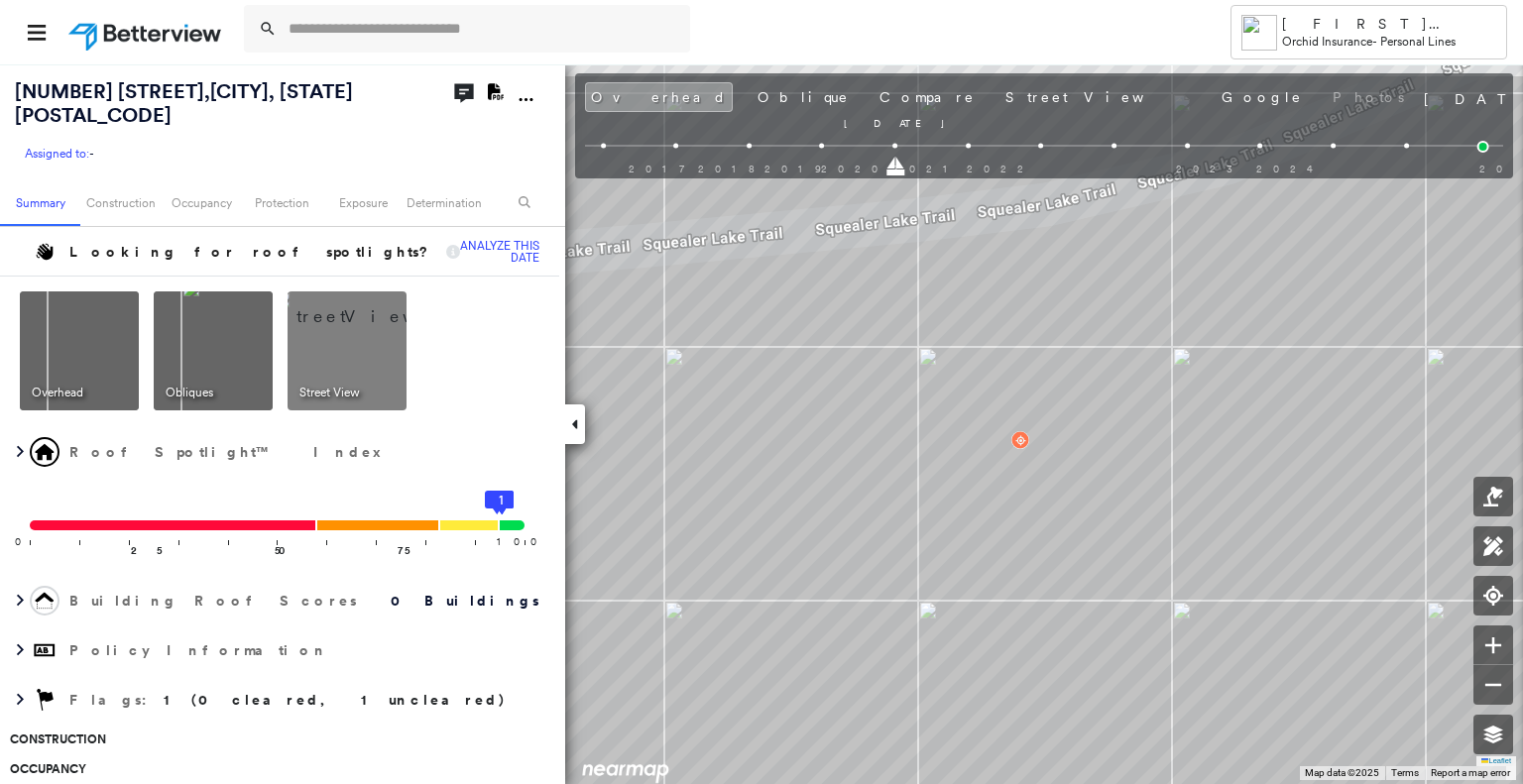 drag, startPoint x: 823, startPoint y: 169, endPoint x: 895, endPoint y: 166, distance: 72.062473 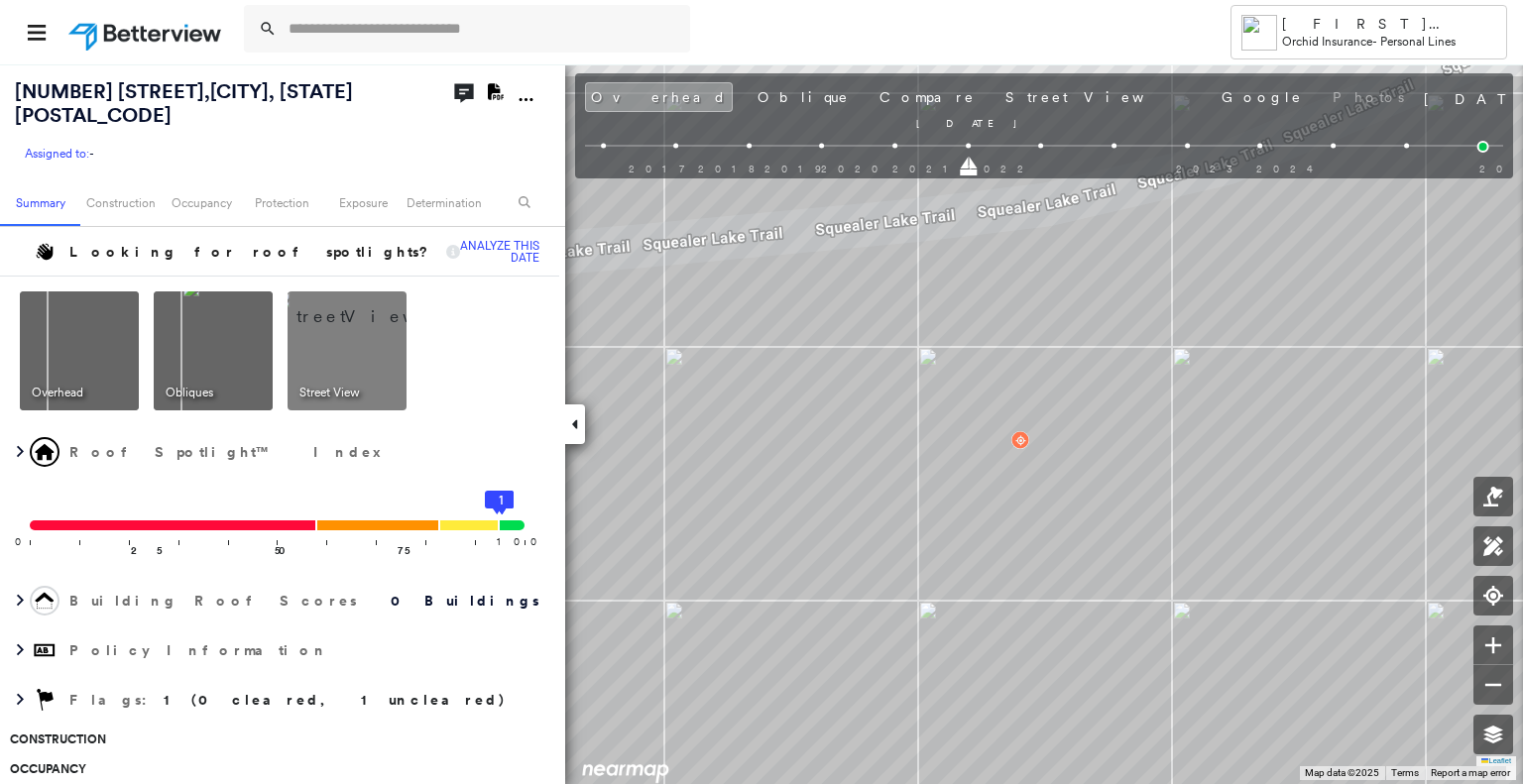 drag, startPoint x: 896, startPoint y: 173, endPoint x: 962, endPoint y: 170, distance: 66.068147 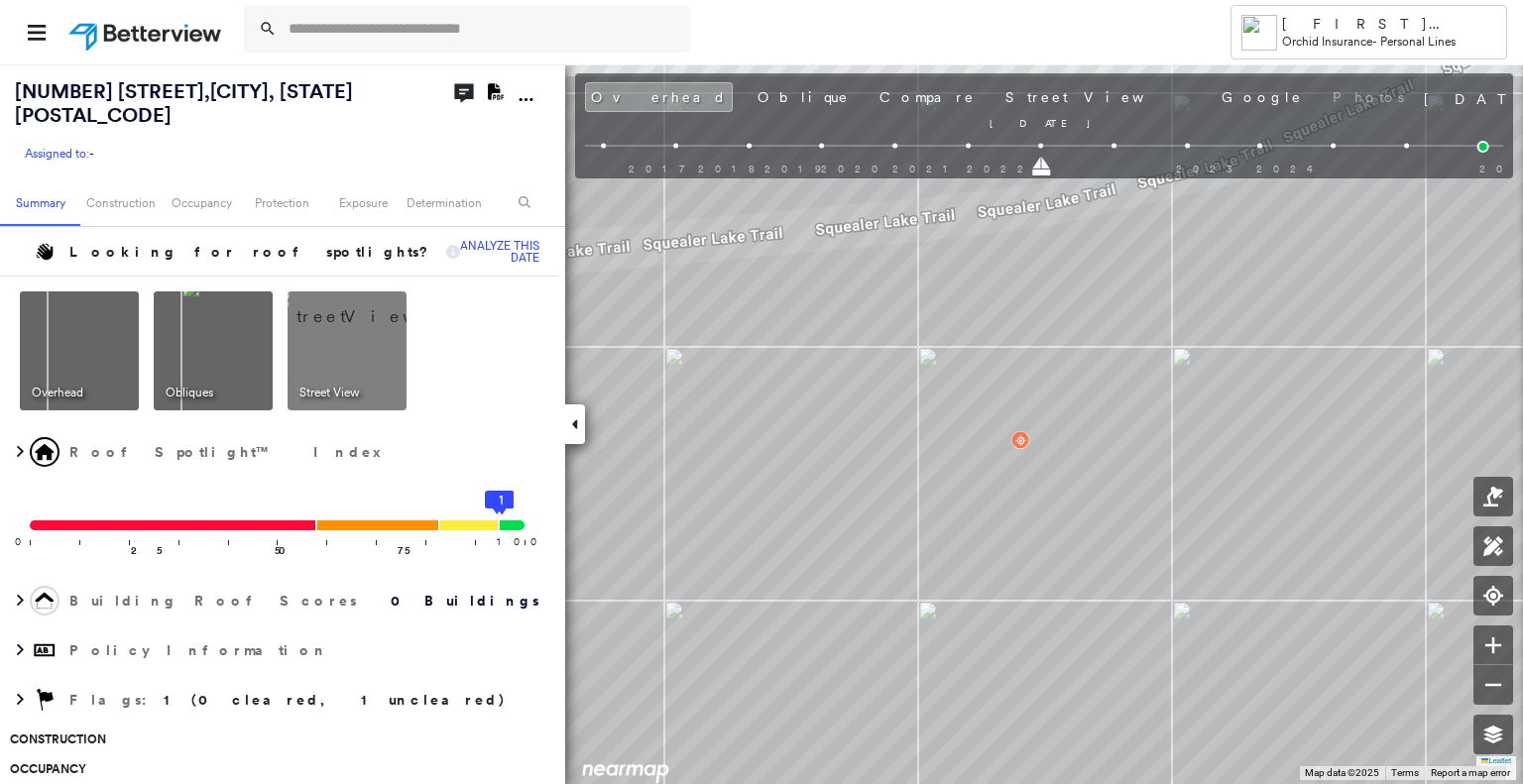 drag, startPoint x: 966, startPoint y: 170, endPoint x: 1028, endPoint y: 166, distance: 62.1289 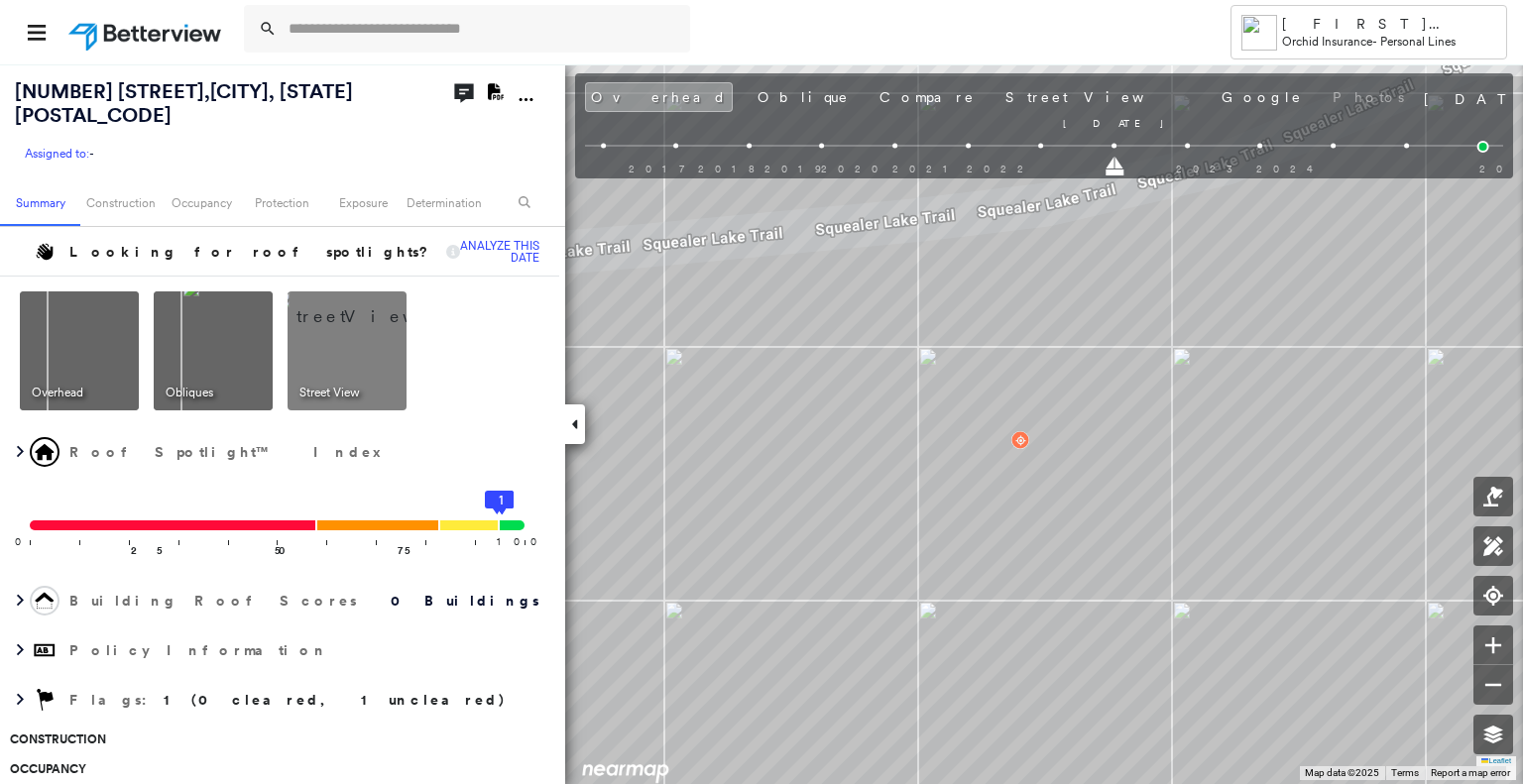 drag, startPoint x: 1043, startPoint y: 175, endPoint x: 1107, endPoint y: 175, distance: 64 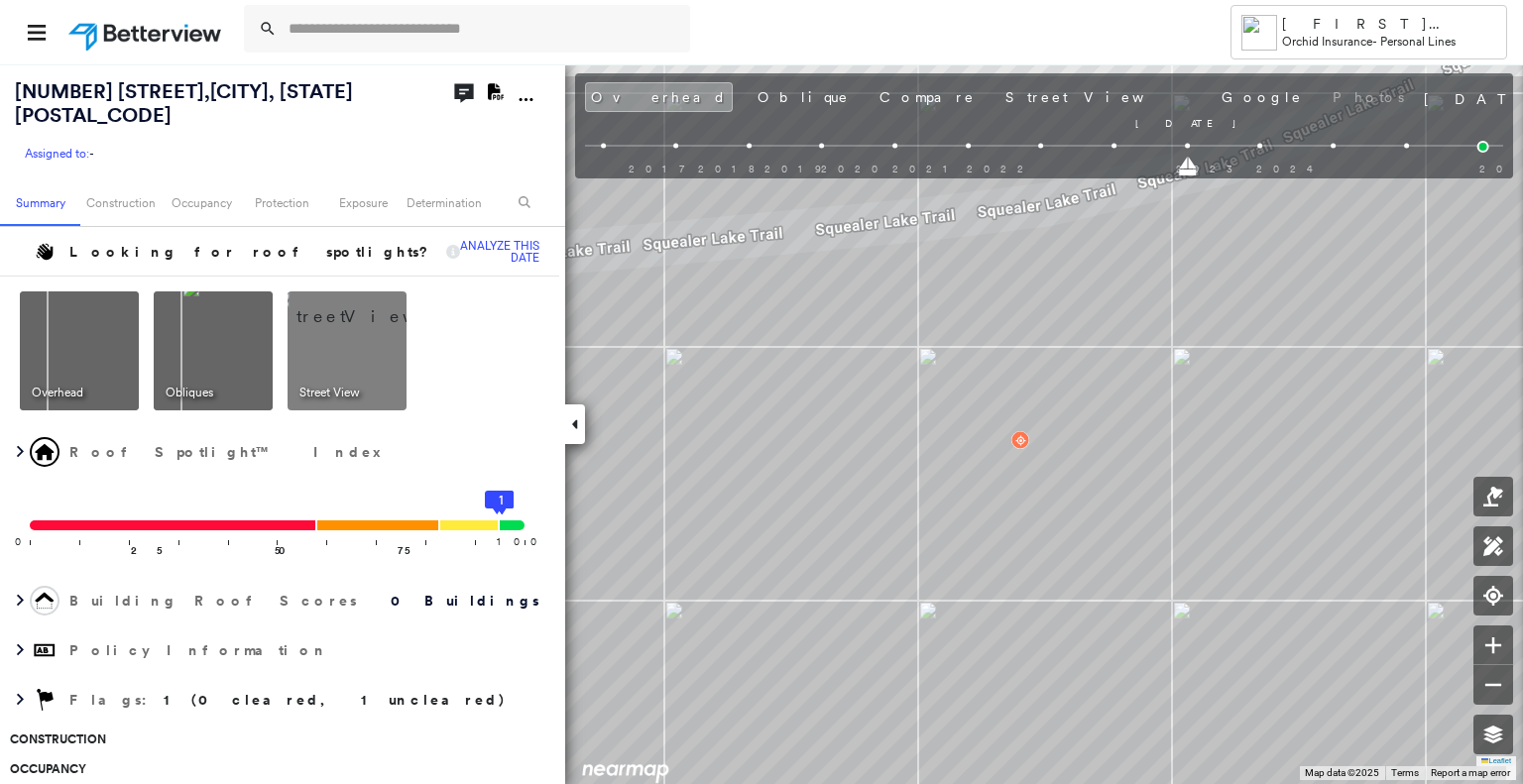 drag, startPoint x: 1112, startPoint y: 170, endPoint x: 1164, endPoint y: 169, distance: 52.009614 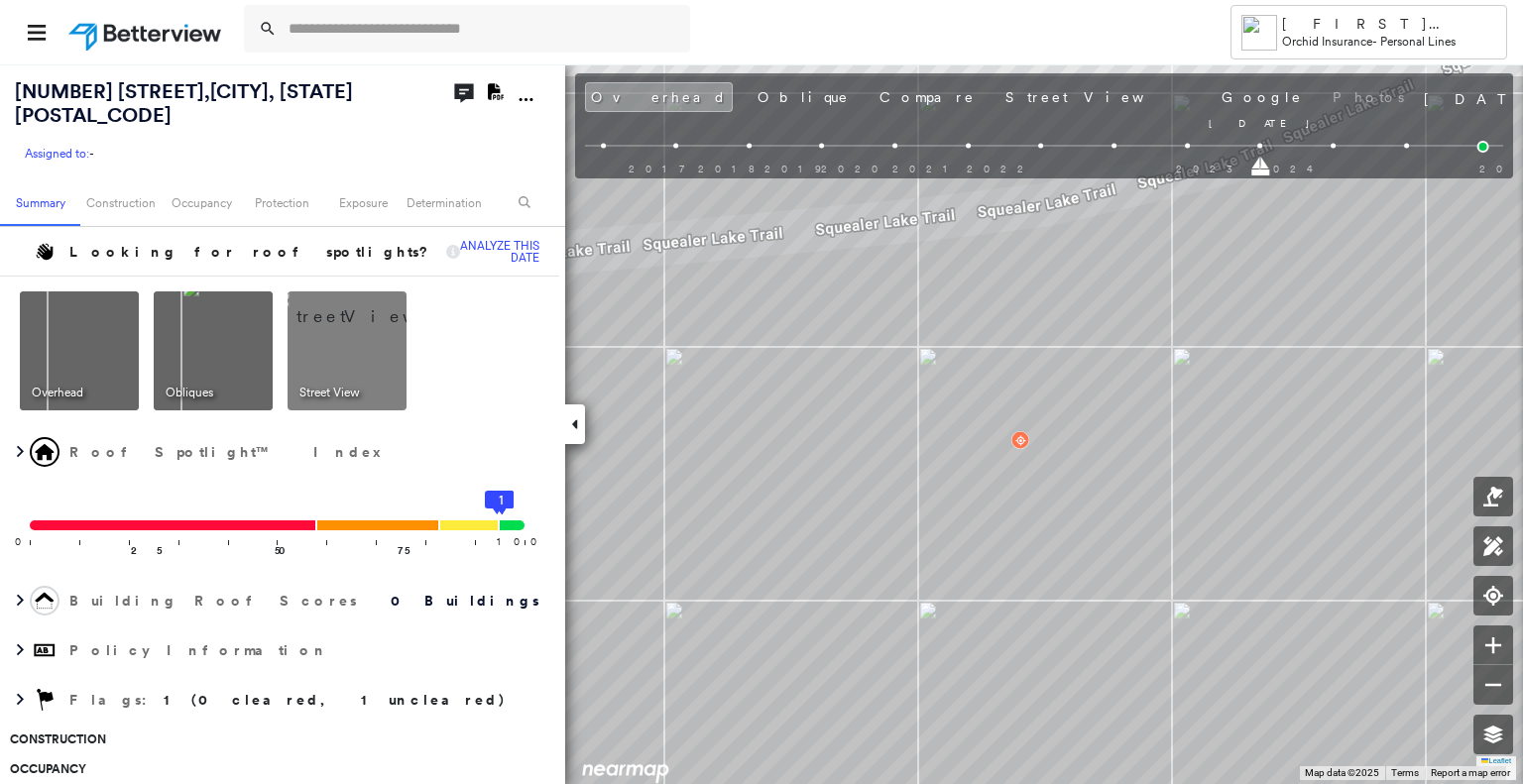 drag, startPoint x: 1187, startPoint y: 171, endPoint x: 1259, endPoint y: 171, distance: 72 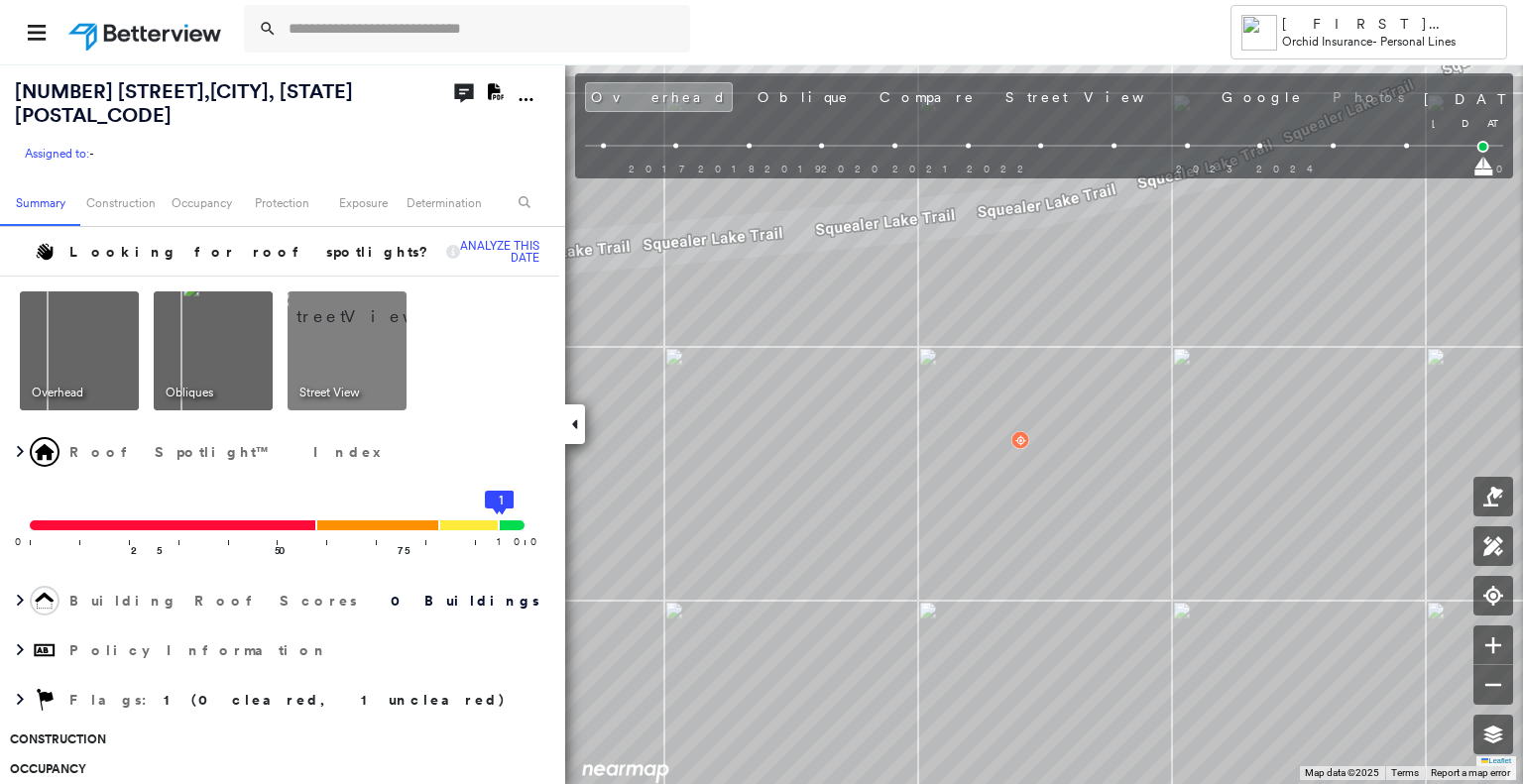 click on "[NUMBER] [STREET] ,  [CITY], [STATE] [POSTAL_CODE] Assigned to:  - Assigned to:  - Assigned to:  - Open Comments Download PDF Report Summary Construction Occupancy Protection Exposure Determination Looking for roof spotlights? Analyze this date Overhead Obliques Street View Roof Spotlight™ Index 0 100 25 50 75 5 4 3 2 1 Building Roof Scores 0 Buildings Policy Information Flags :  1 (0 cleared, 1 uncleared) Construction Occupancy Place Detail Protection Exposure FEMA Risk Index Additional Perils Determination Flags :  1 (0 cleared, 1 uncleared) Uncleared Flags (1) Cleared Flags  (0) Low Low Priority Flagged [DATE] Clear Action Taken New Entry History Quote/New Business Terms & Conditions Added ACV Endorsement Added Cosmetic Endorsement Inspection/Loss Control Report Information Added to Inspection Survey Onsite Inspection Ordered Determined No Inspection Needed General Used Report to Further Agent/Insured Discussion Reject/Decline - New Business Allowed to Proceed / Policy Bound Save Renewal General Save" at bounding box center [762, 423] 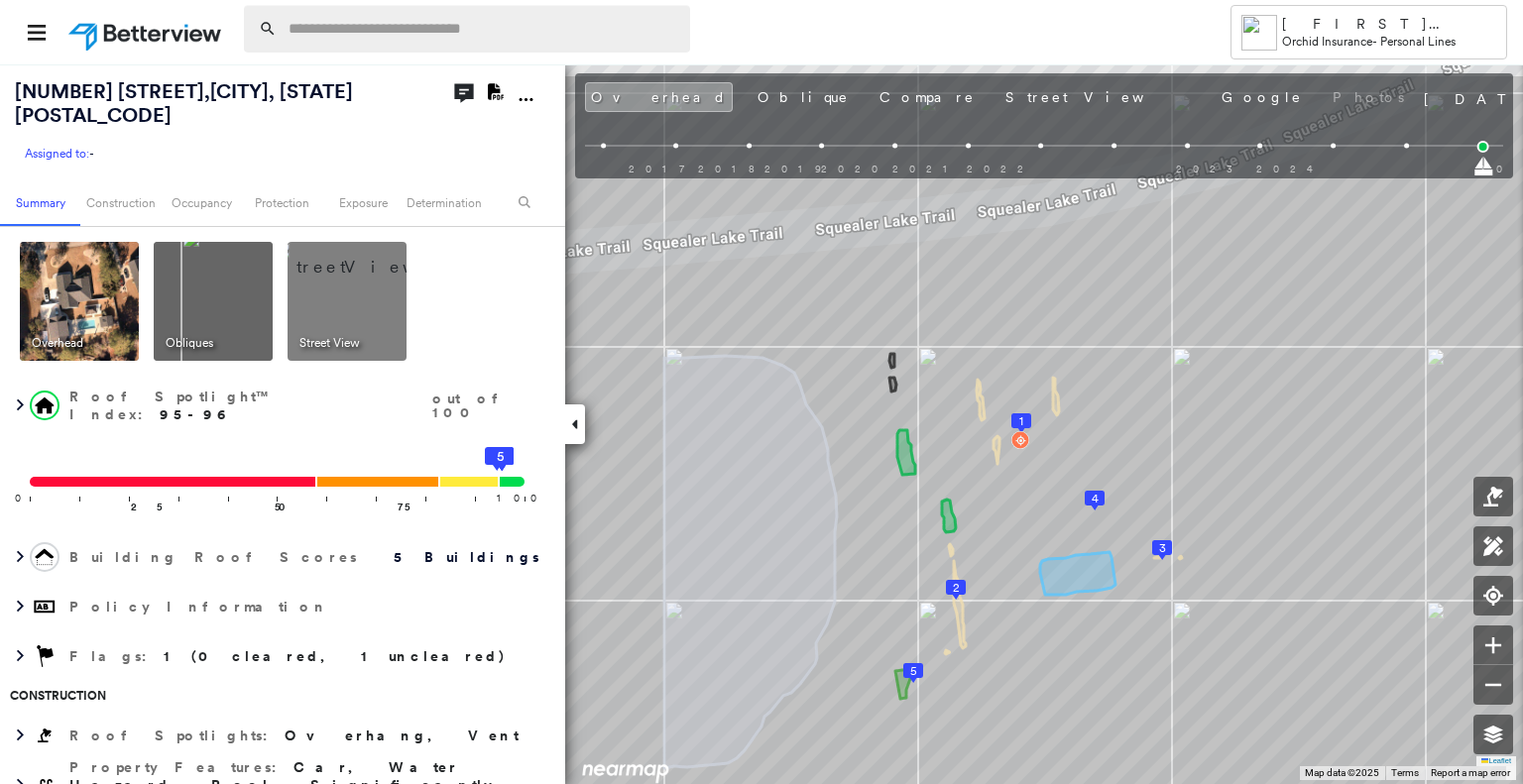 click at bounding box center (483, 29) 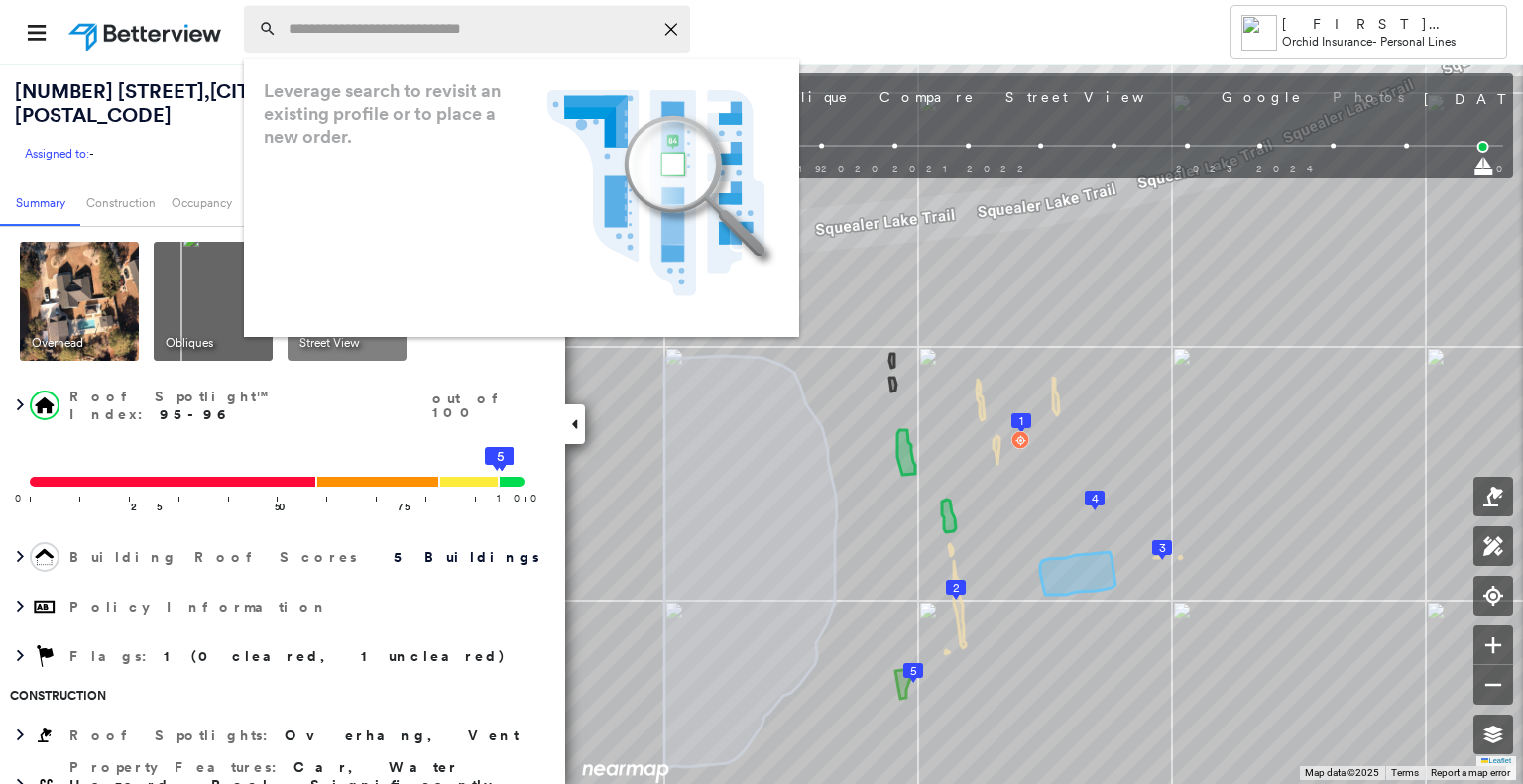 paste on "**********" 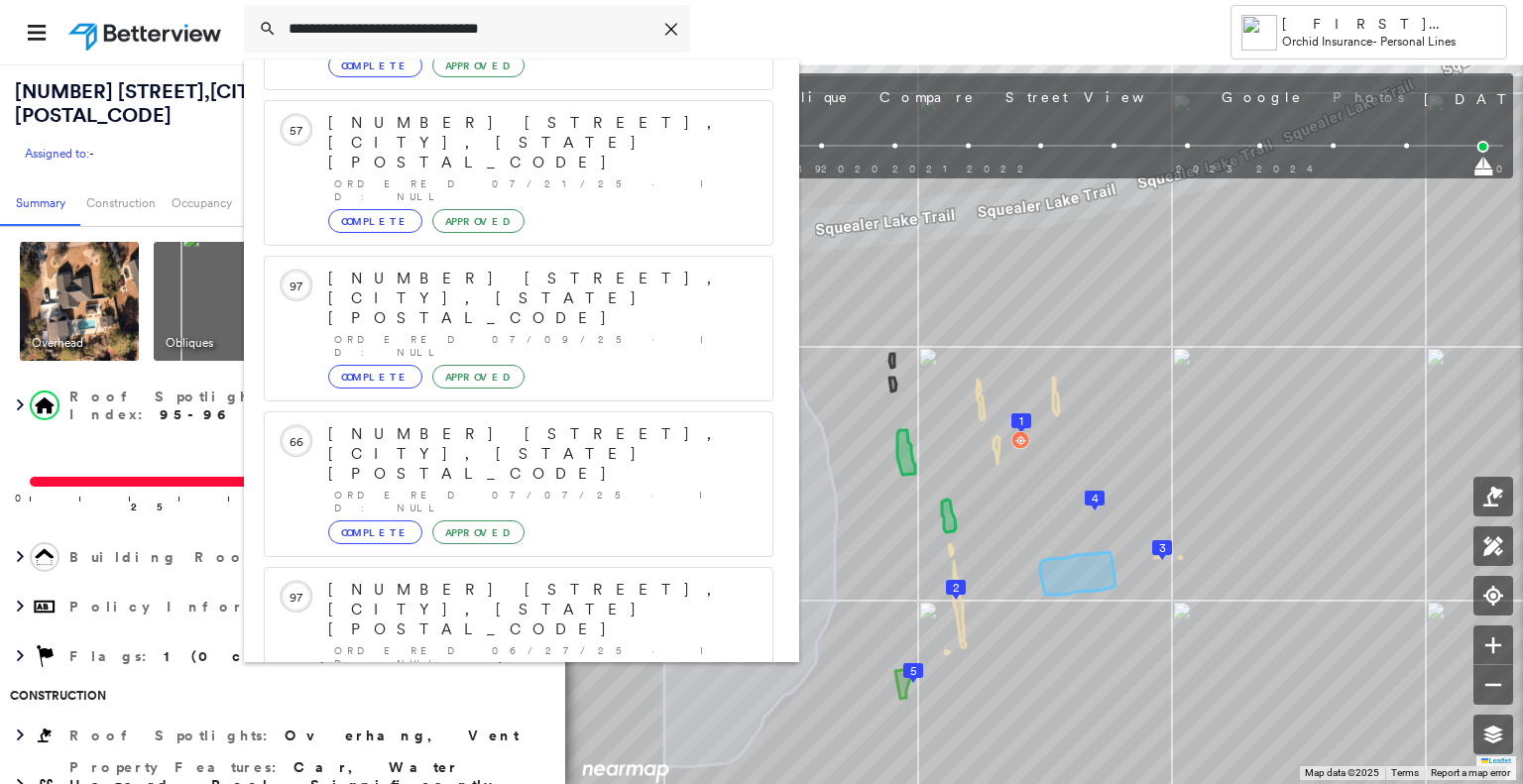 scroll, scrollTop: 206, scrollLeft: 0, axis: vertical 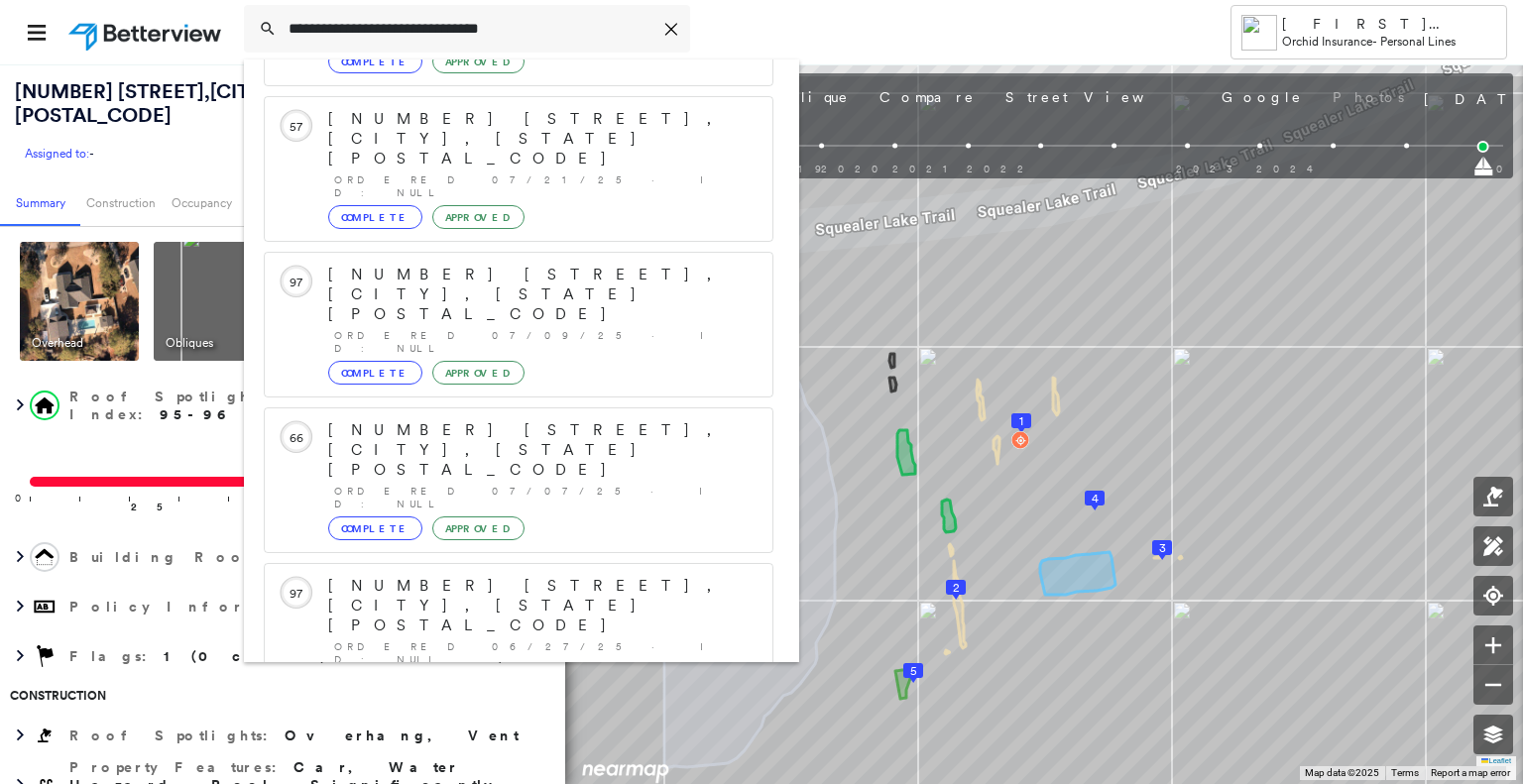 type on "**********" 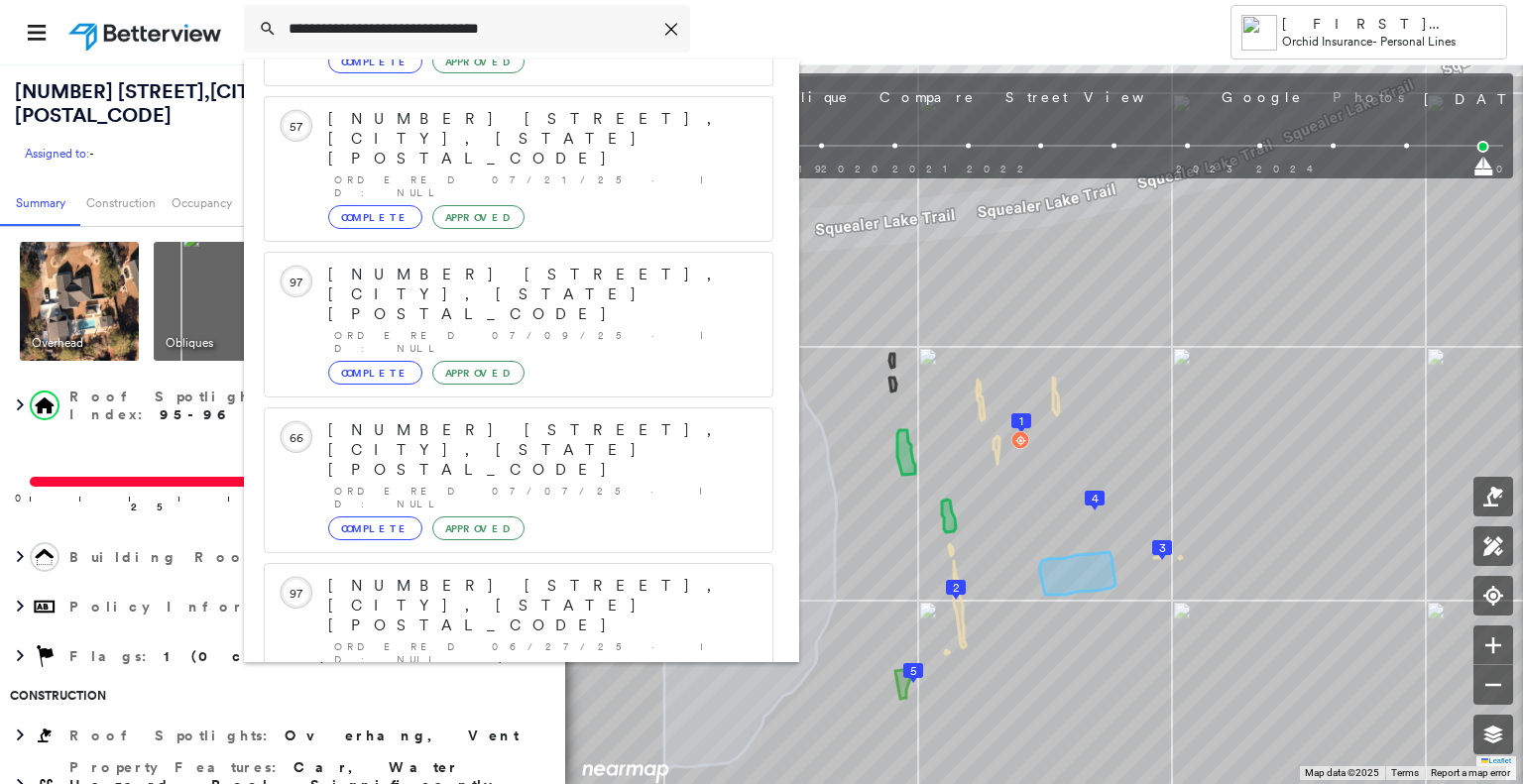 click on "[NUMBER] [STREET], [CITY], [STATE] [POSTAL_CODE]" at bounding box center [497, 895] 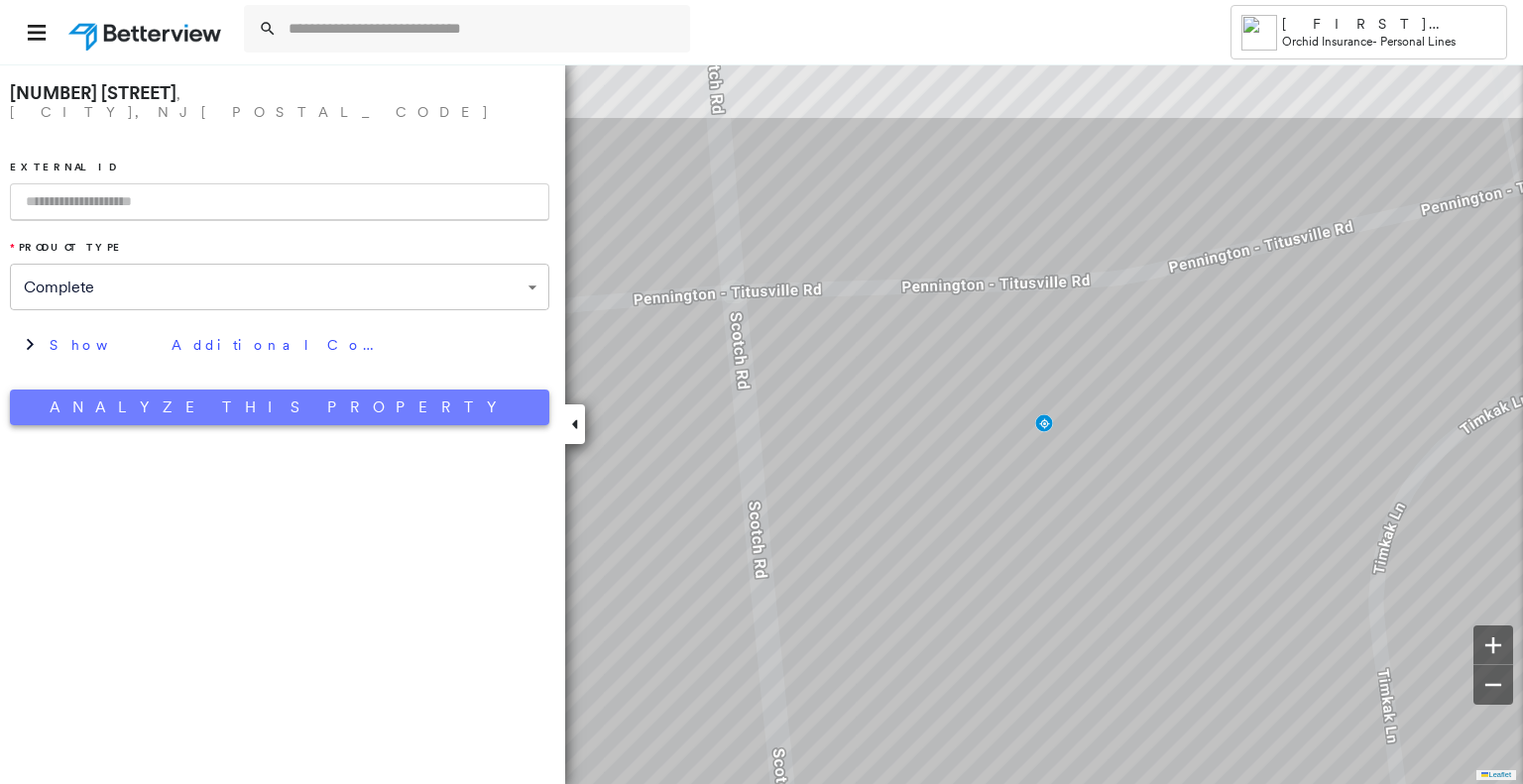 click on "Analyze This Property" at bounding box center [280, 407] 